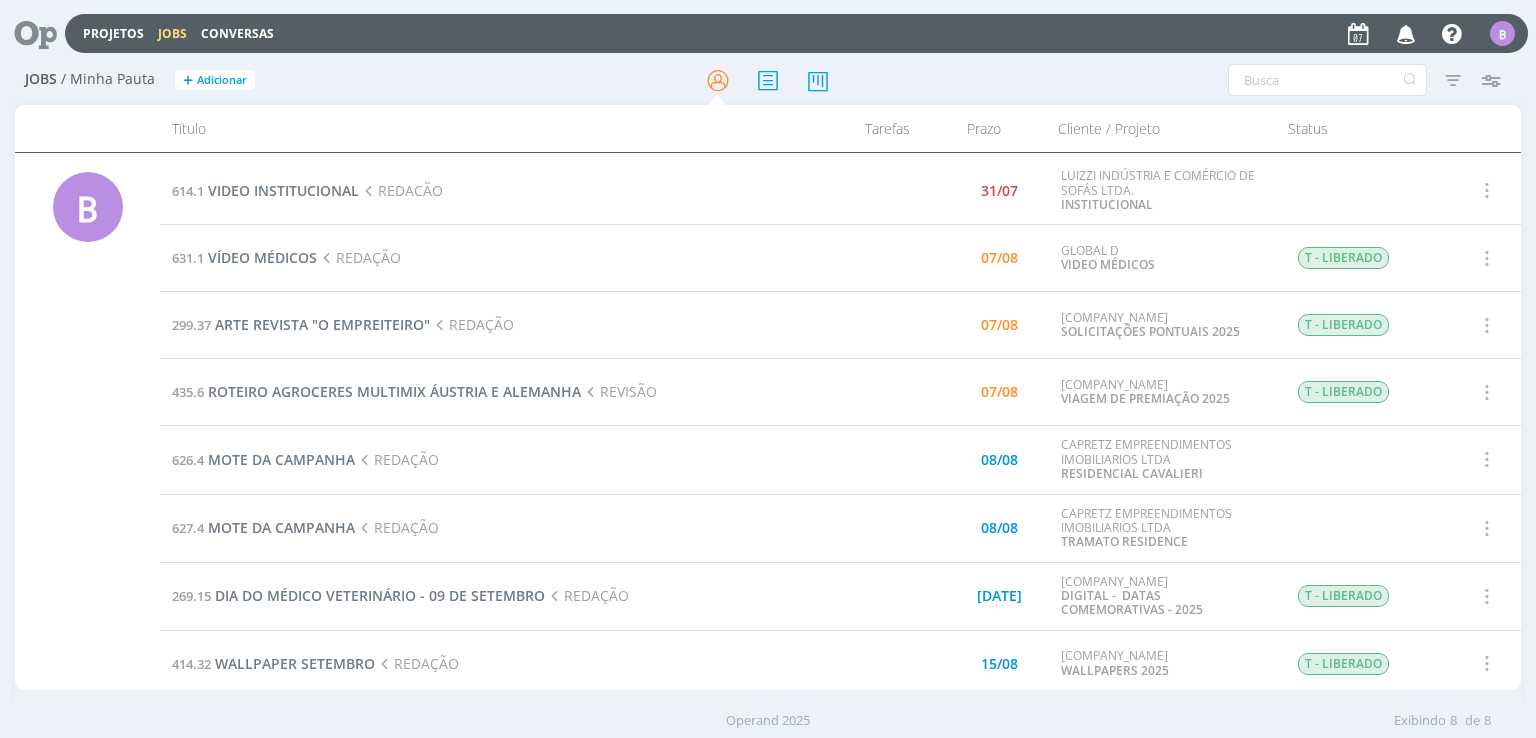 scroll, scrollTop: 0, scrollLeft: 0, axis: both 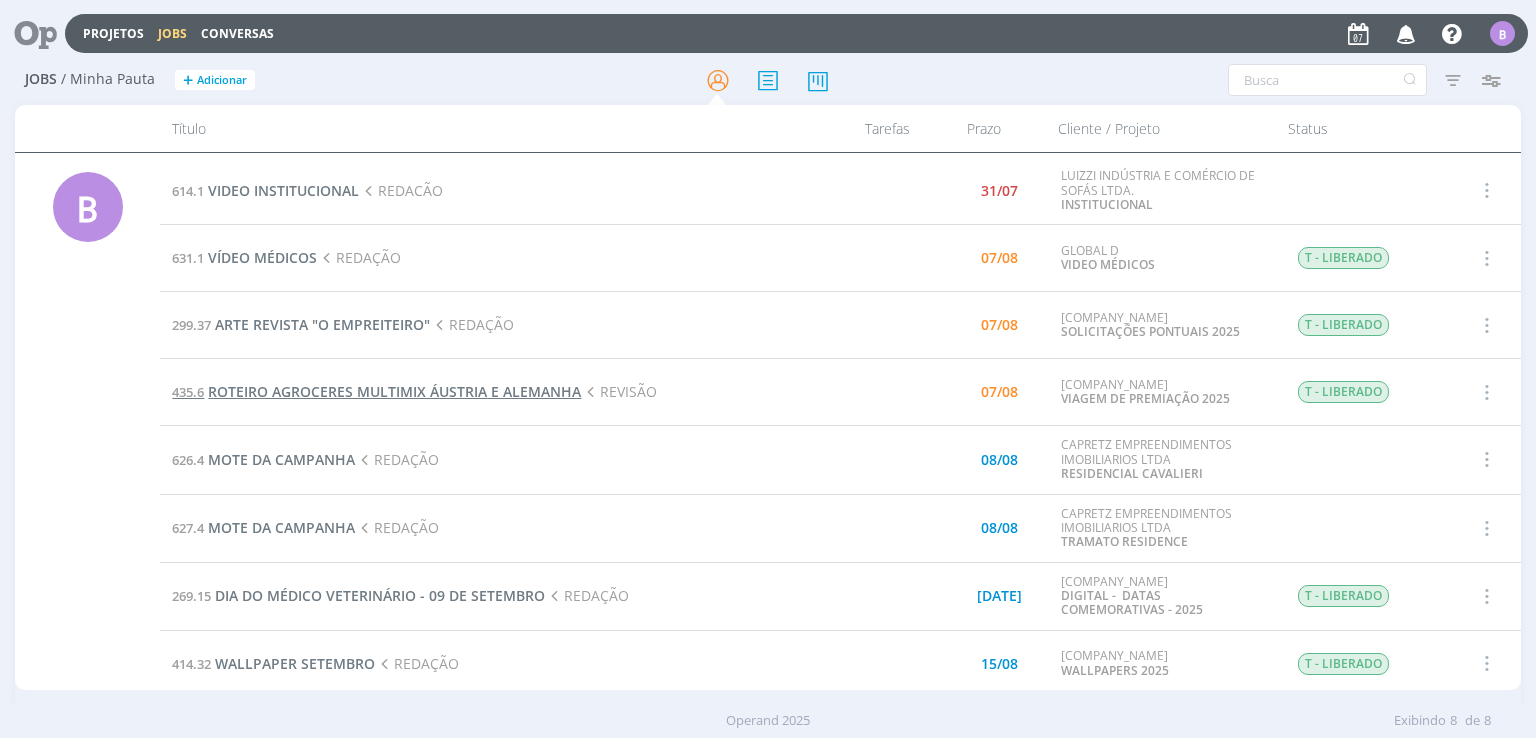 click on "ROTEIRO AGROCERES MULTIMIX ÁUSTRIA E ALEMANHA" at bounding box center (394, 391) 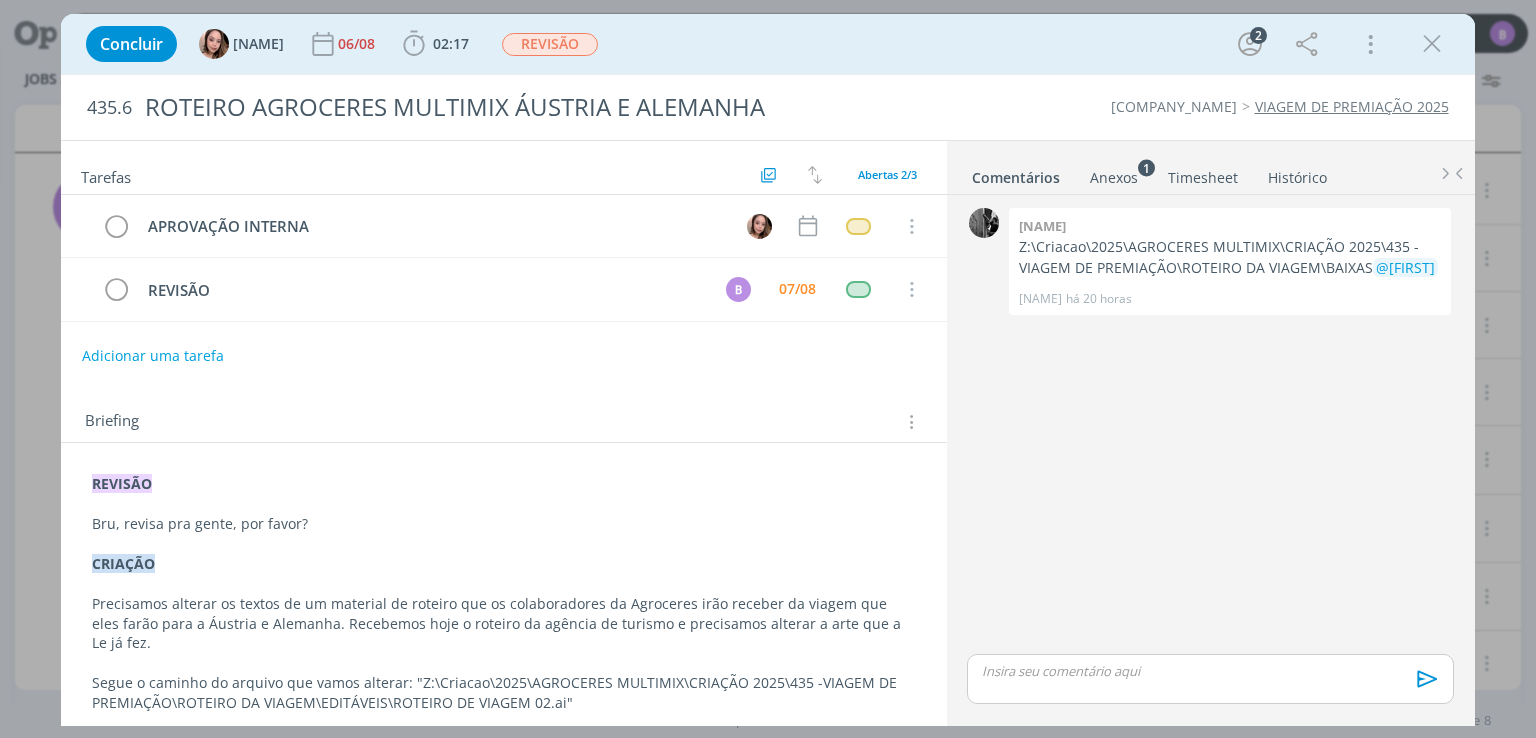scroll, scrollTop: 129, scrollLeft: 0, axis: vertical 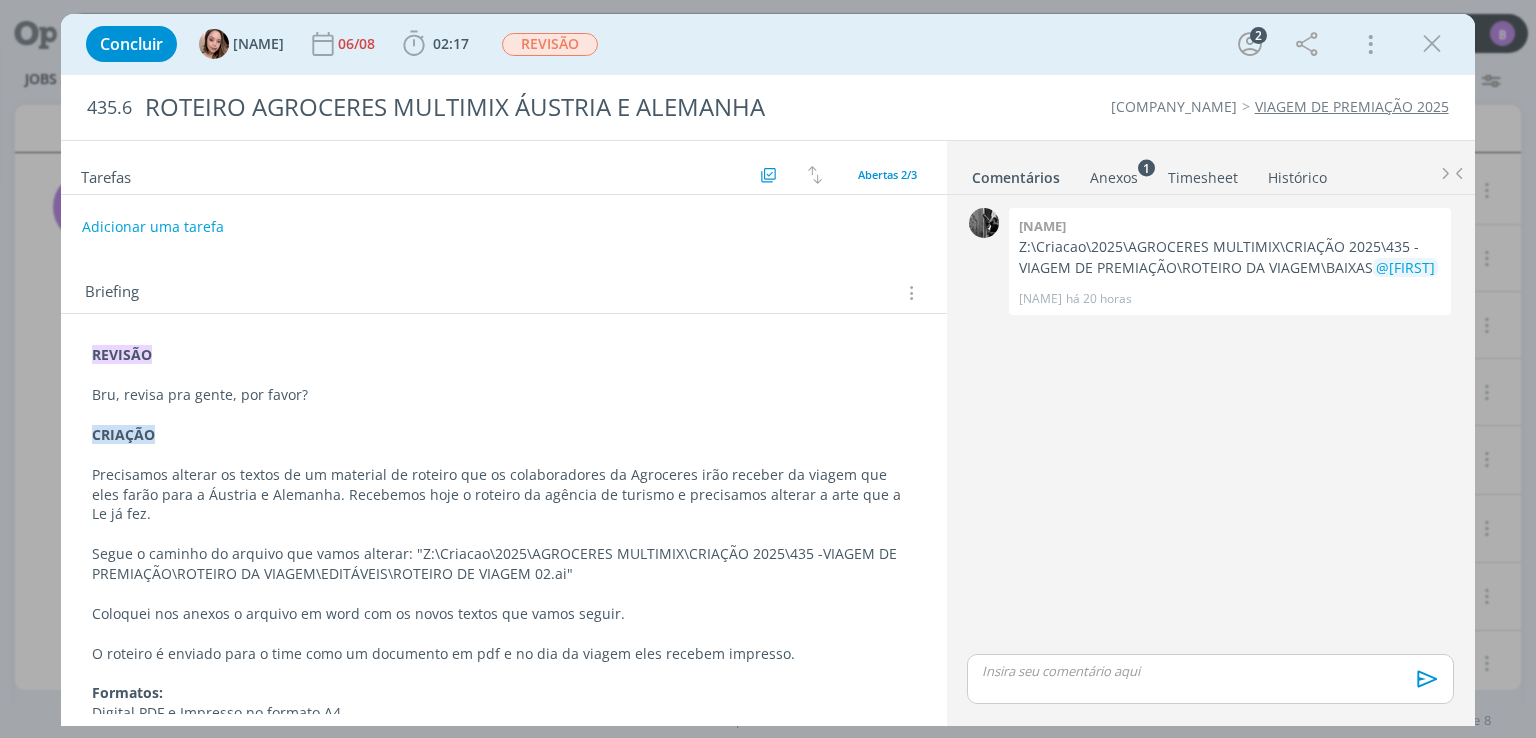 drag, startPoint x: 952, startPoint y: 420, endPoint x: 941, endPoint y: 415, distance: 12.083046 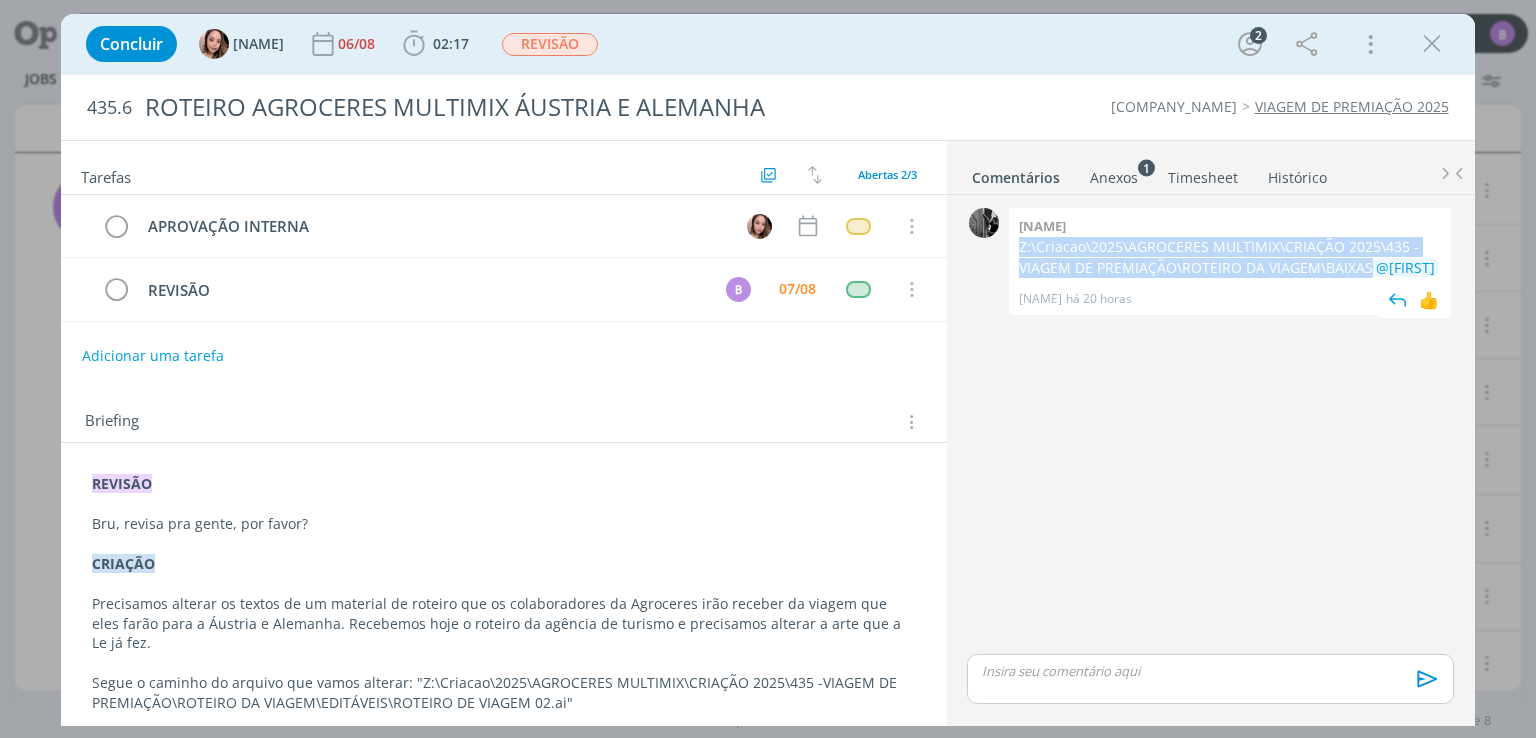 drag, startPoint x: 1019, startPoint y: 247, endPoint x: 1344, endPoint y: 261, distance: 325.3014 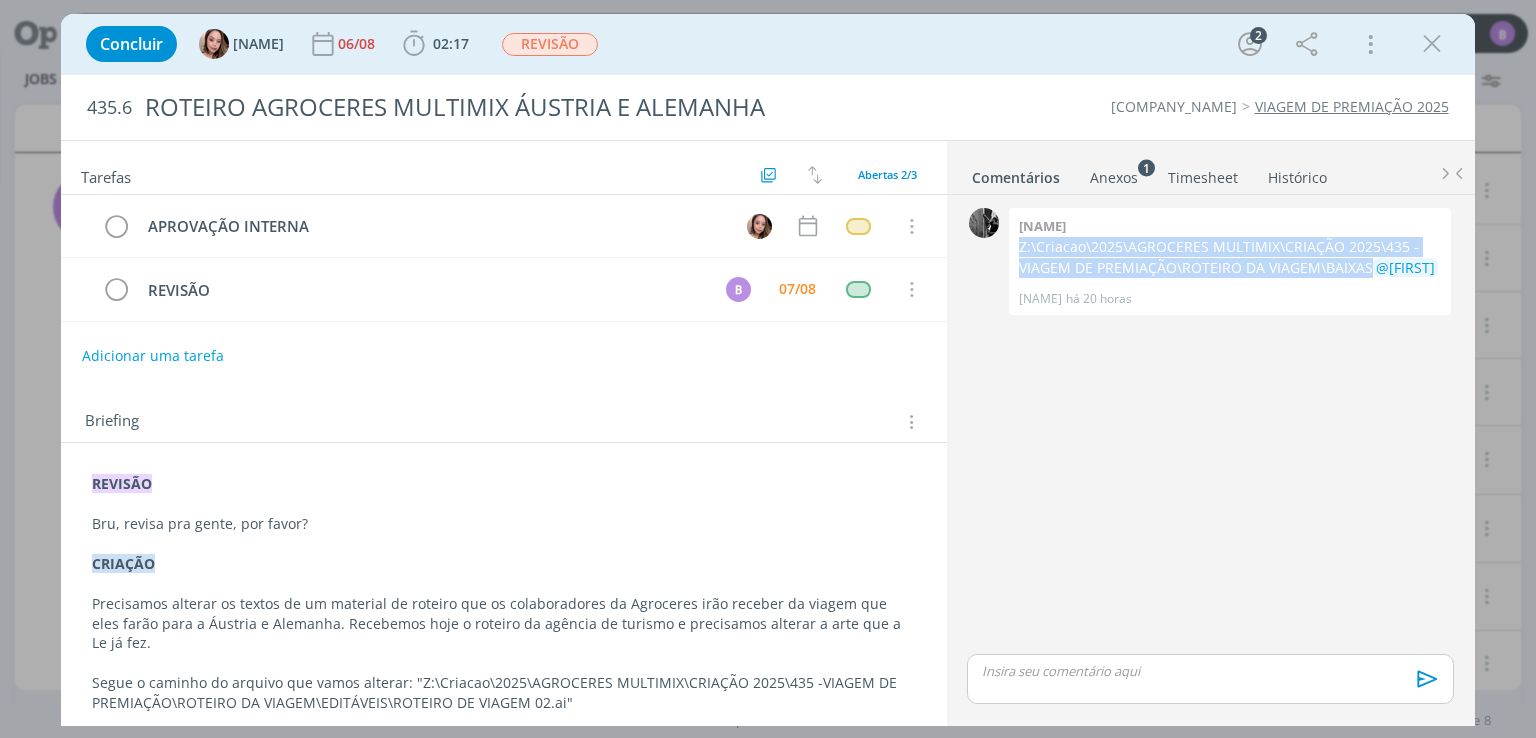 click on "Briefing
Briefings Predefinidos
Versões do Briefing
Ver Briefing do Projeto
REVISÃO Bru, revisa pra gente, por favor? CRIAÇÃO Precisamos alterar os textos de um material de roteiro que os colaboradores da Agroceres irão receber da viagem que eles farão para a Áustria e Alemanha. Recebemos hoje o roteiro da agência de turismo e precisamos alterar a arte que a Le já fez. Coloquei nos anexos o arquivo em word com os novos textos que vamos seguir.      Formatos:" at bounding box center [503, 427] 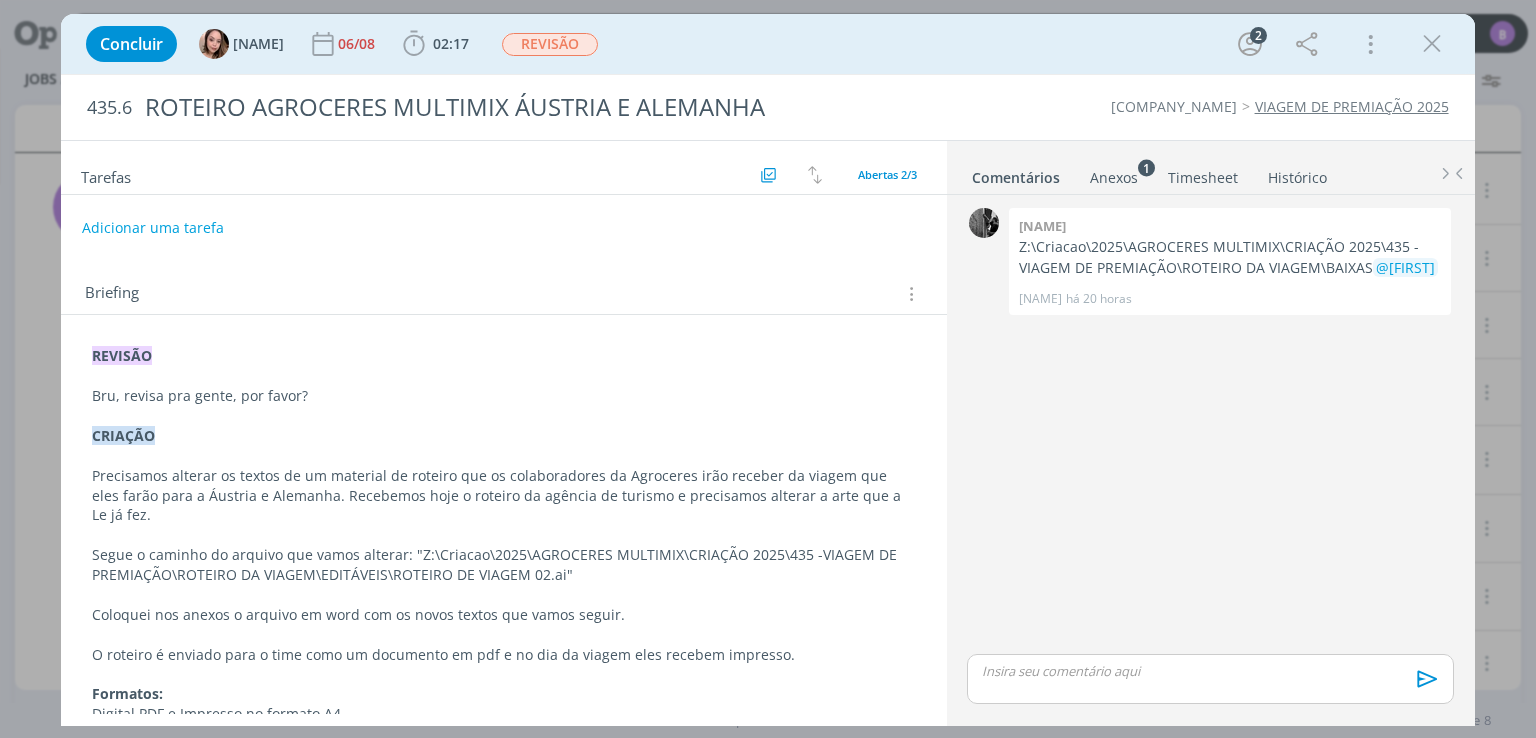 scroll, scrollTop: 129, scrollLeft: 0, axis: vertical 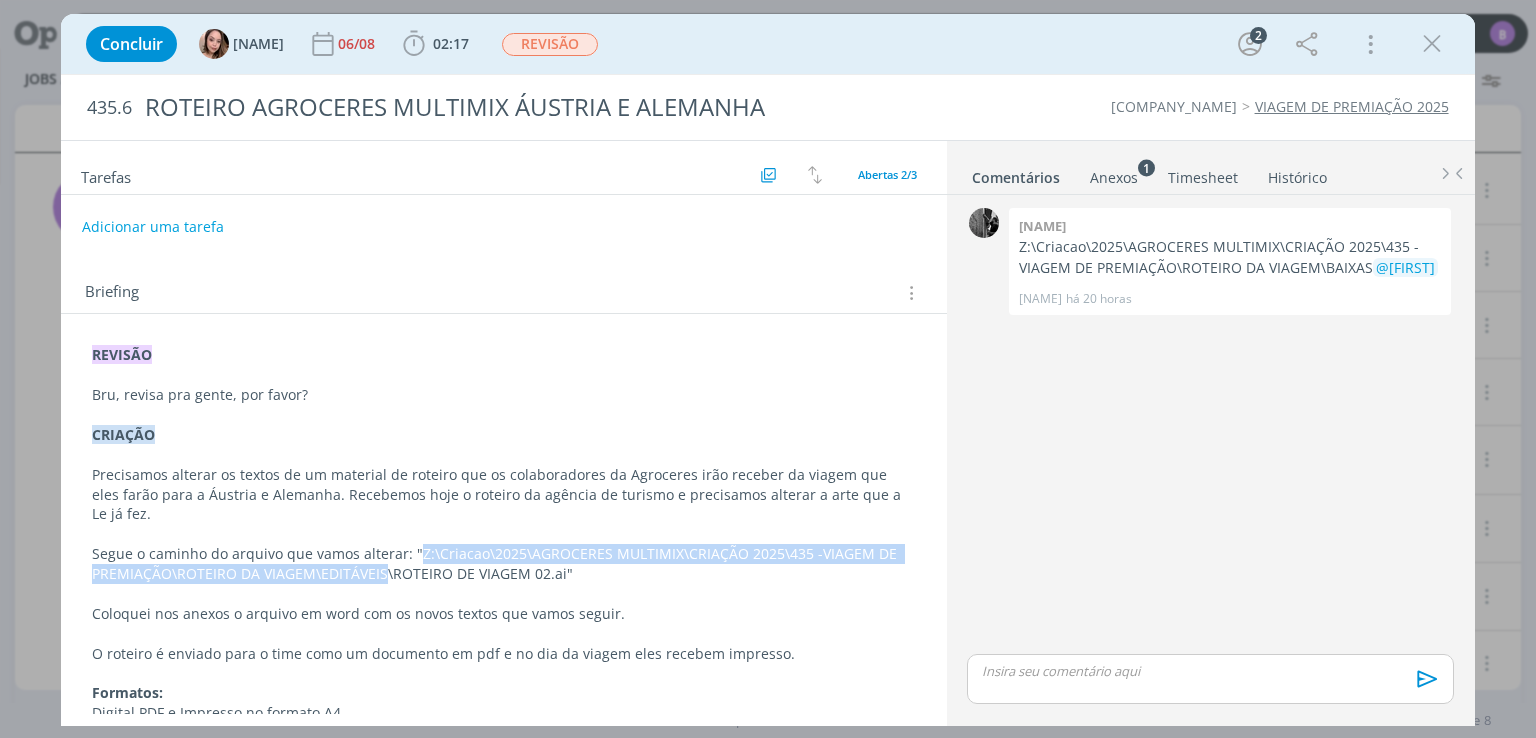 drag, startPoint x: 413, startPoint y: 526, endPoint x: 383, endPoint y: 549, distance: 37.802116 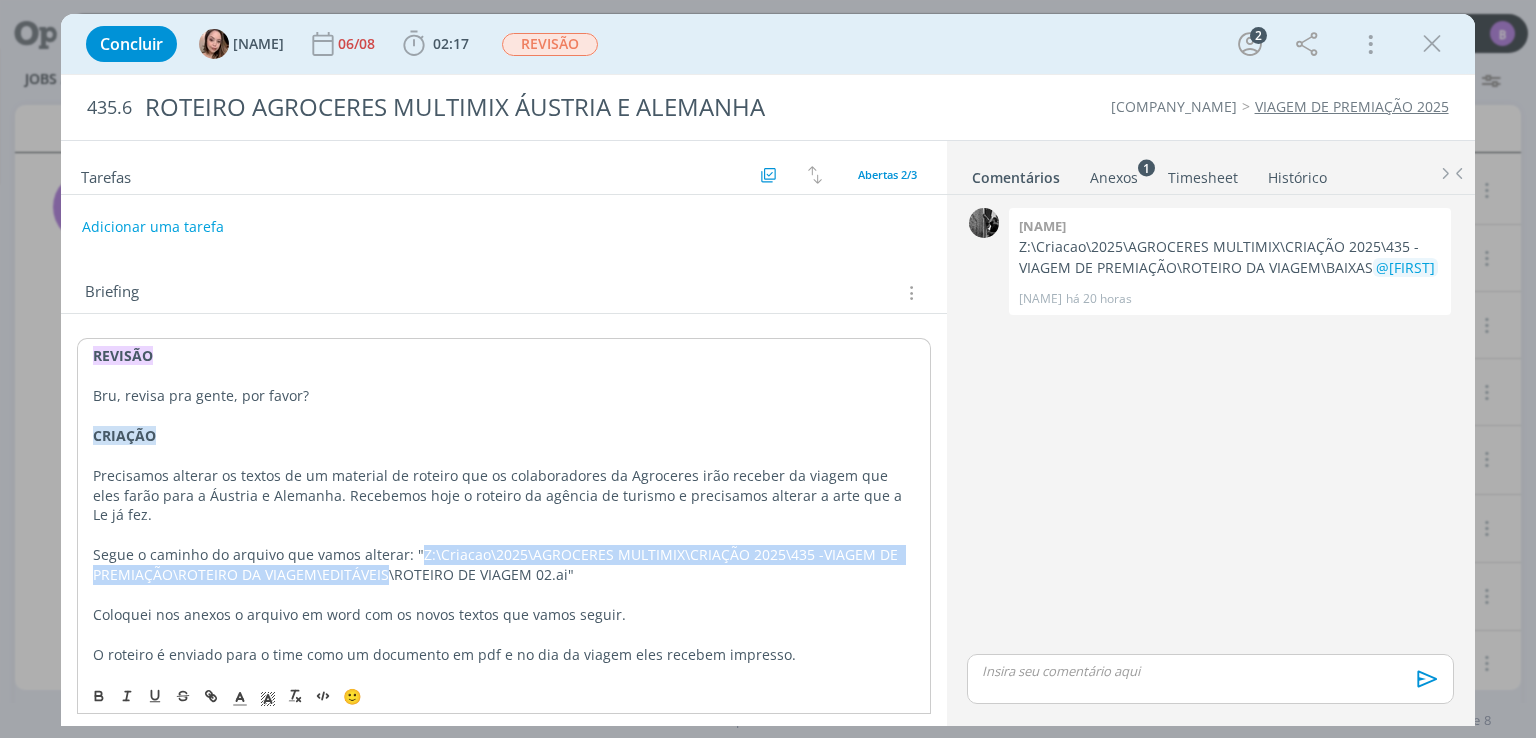 copy on "Z:\Criacao\2025\AGROCERES MULTIMIX\CRIAÇÃO 2025\435 -VIAGEM DE PREMIAÇÃO\ROTEIRO DA VIAGEM\EDITÁVEIS" 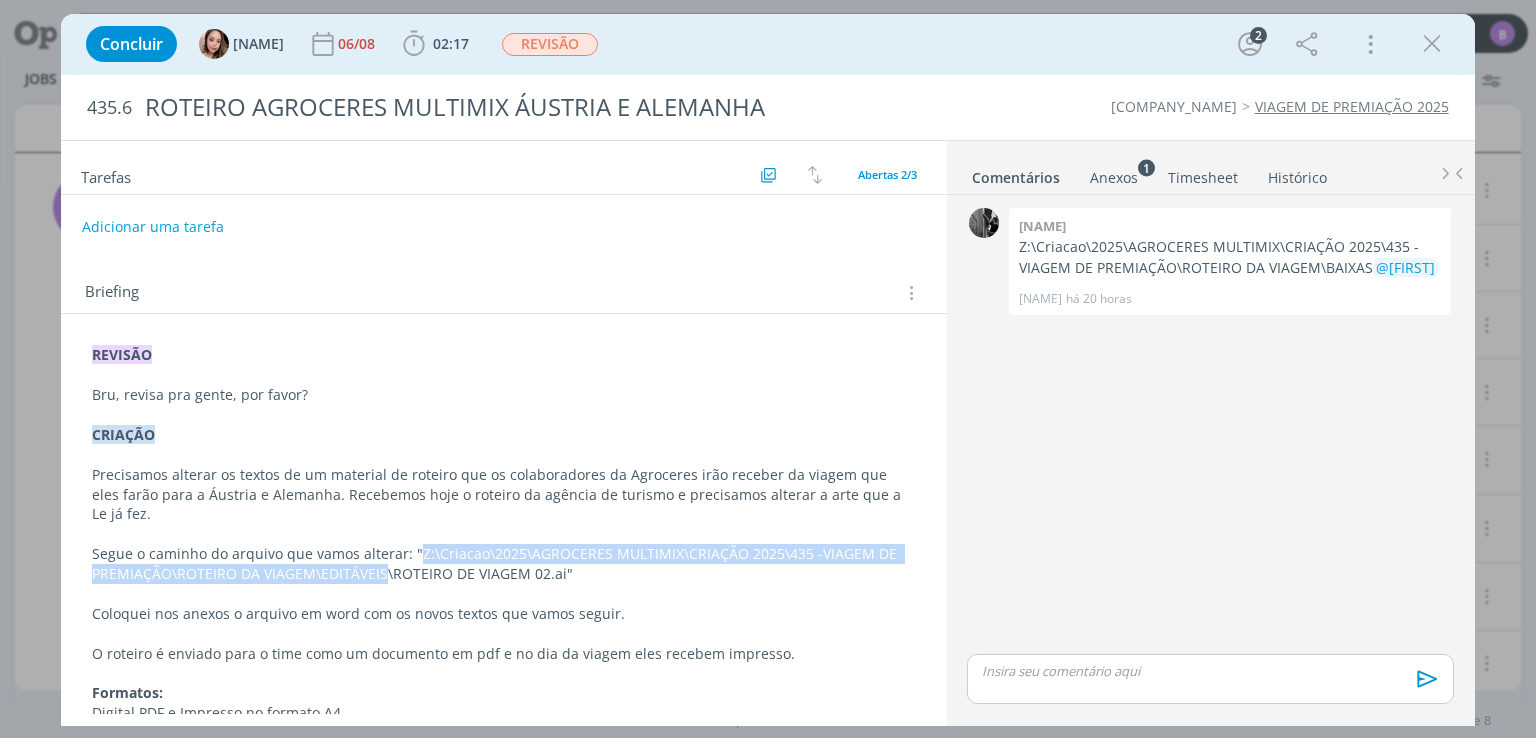 scroll, scrollTop: 129, scrollLeft: 0, axis: vertical 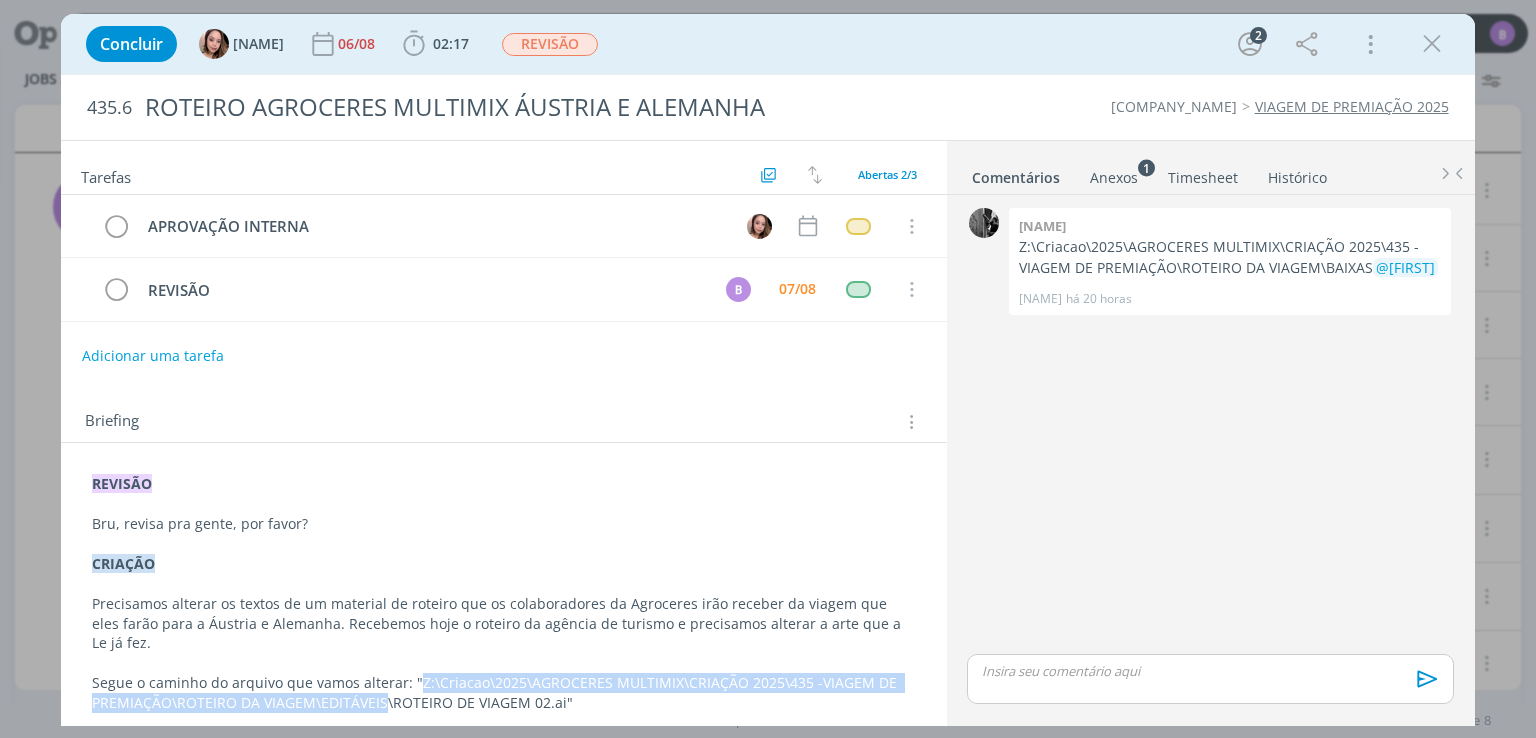 click on "[NUMBER] [FIRST] [PATH] [TEXT] @[FIRST] [FIRST] [TIME] 👍" at bounding box center (1210, 426) 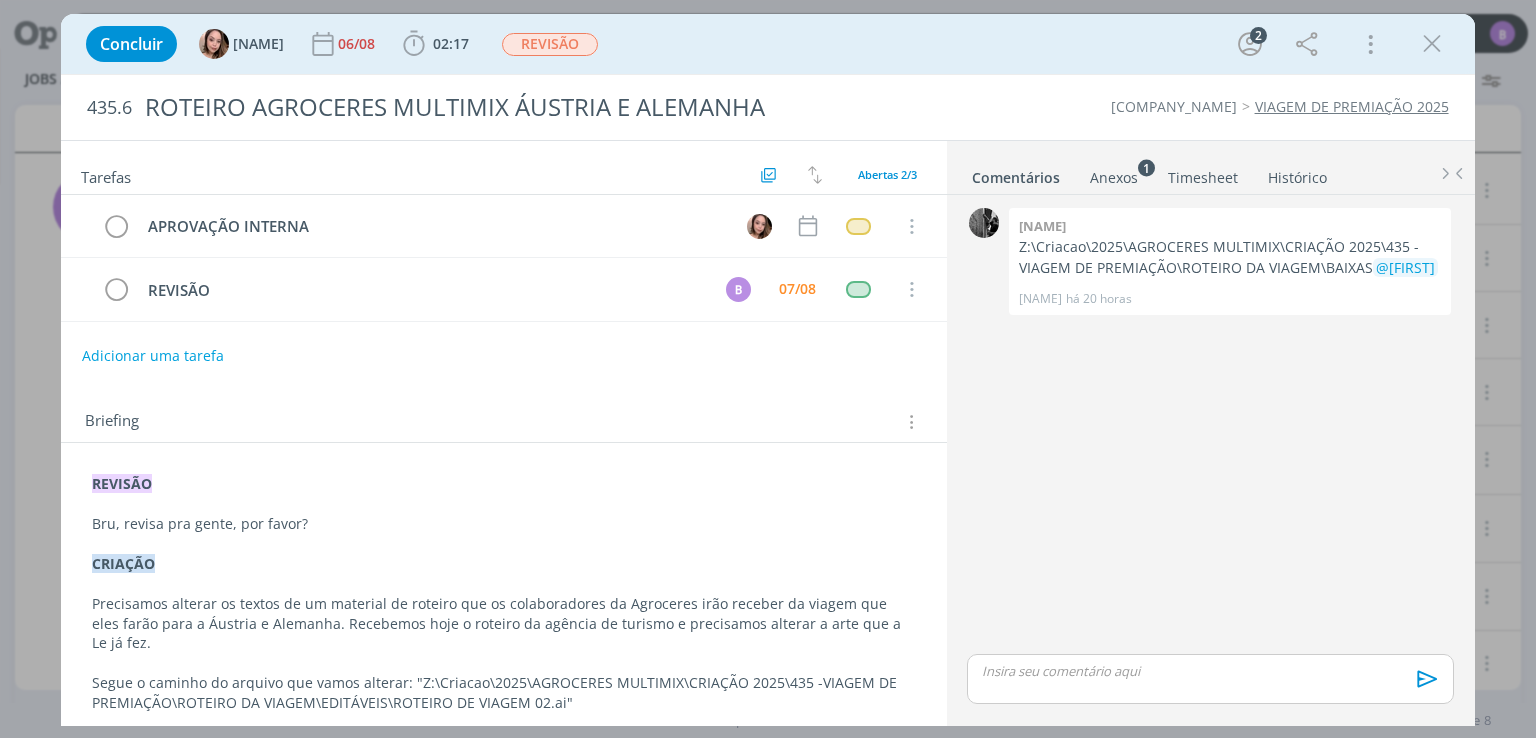 click on "Anexos
1" at bounding box center [1114, 178] 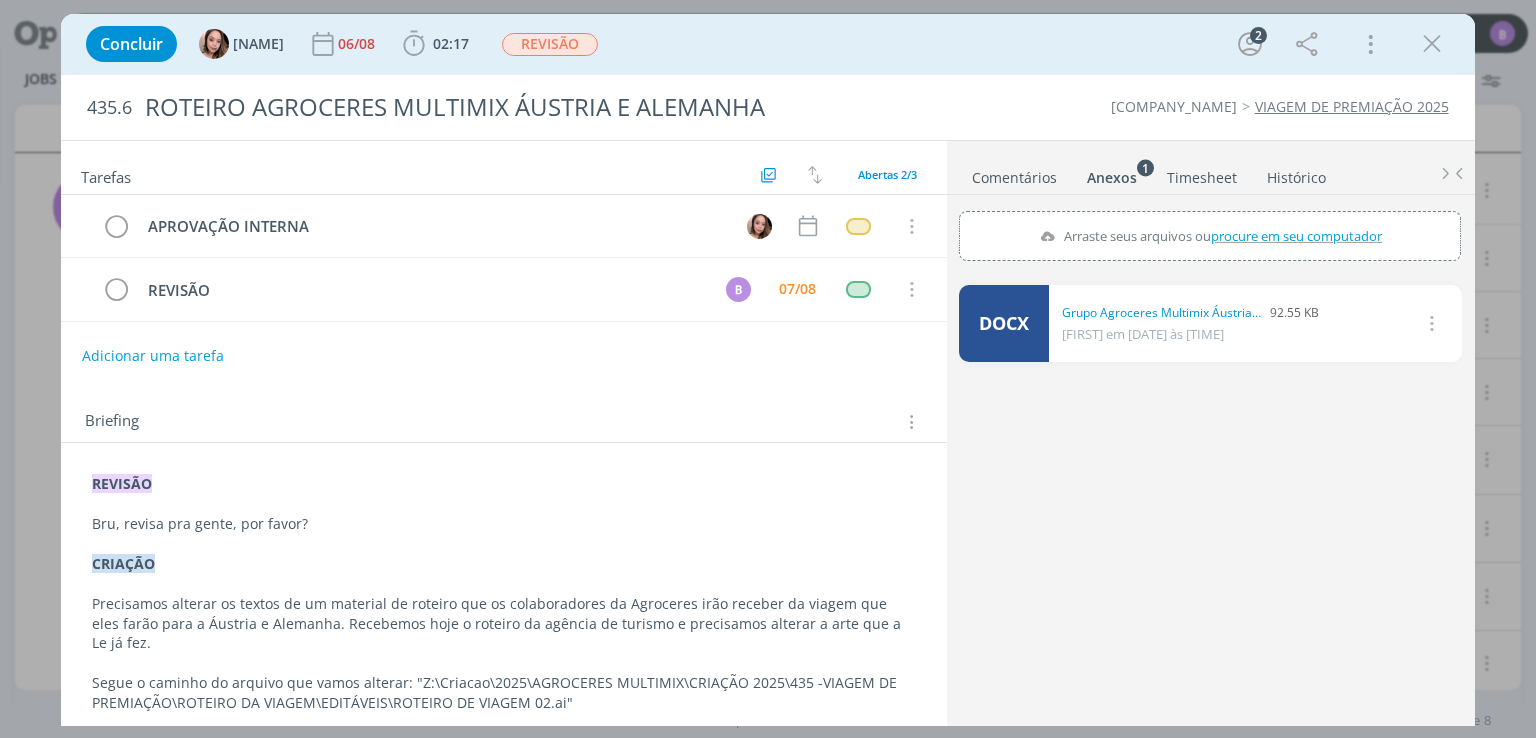 click on "[FILE_SIZE] [FIRST] em
[DATE] às [TIME] Excluir" at bounding box center (1210, 499) 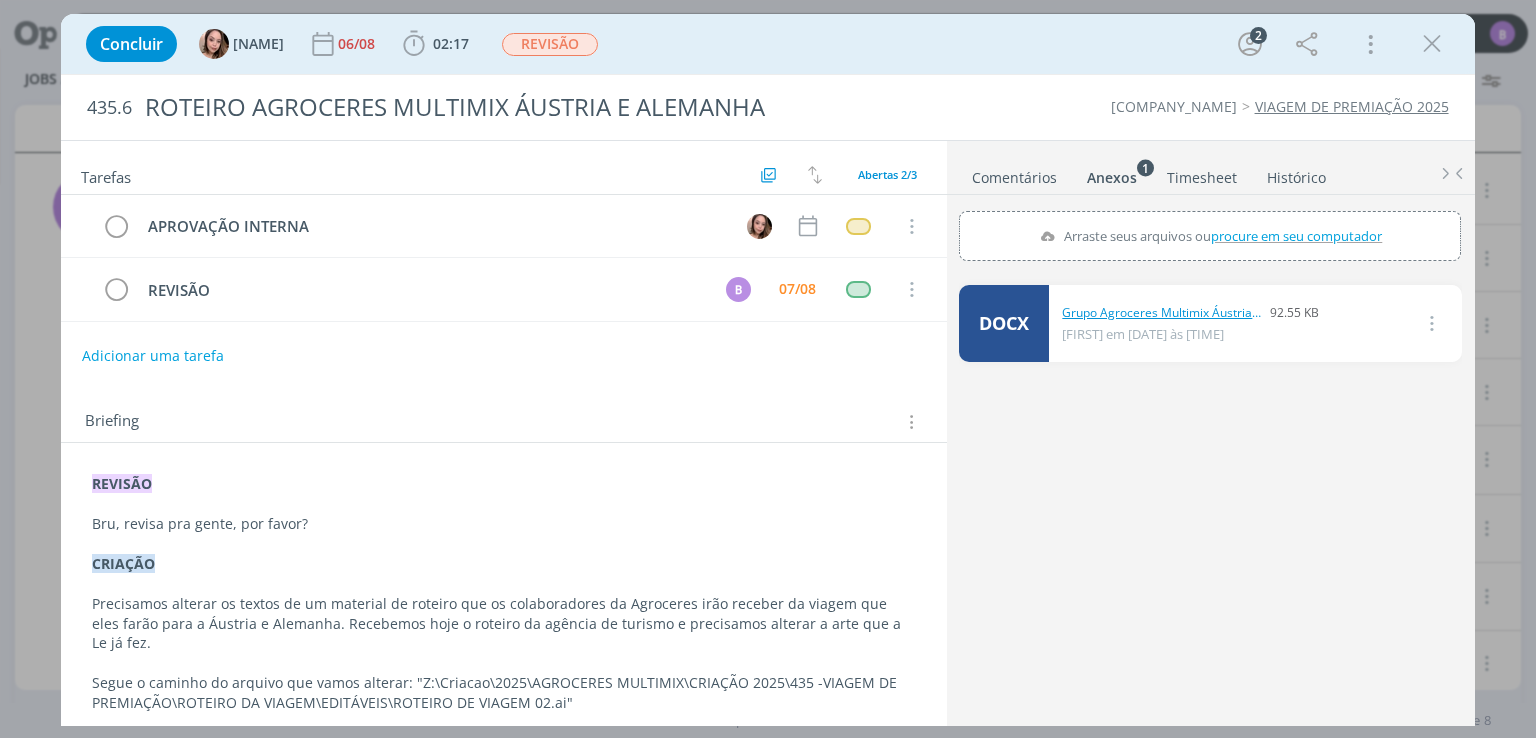 click on "Grupo Agroceres Multimix Áustria  Alemanha AUG 2025 atualizado 05-08-25 - revisado.docx" at bounding box center [1162, 313] 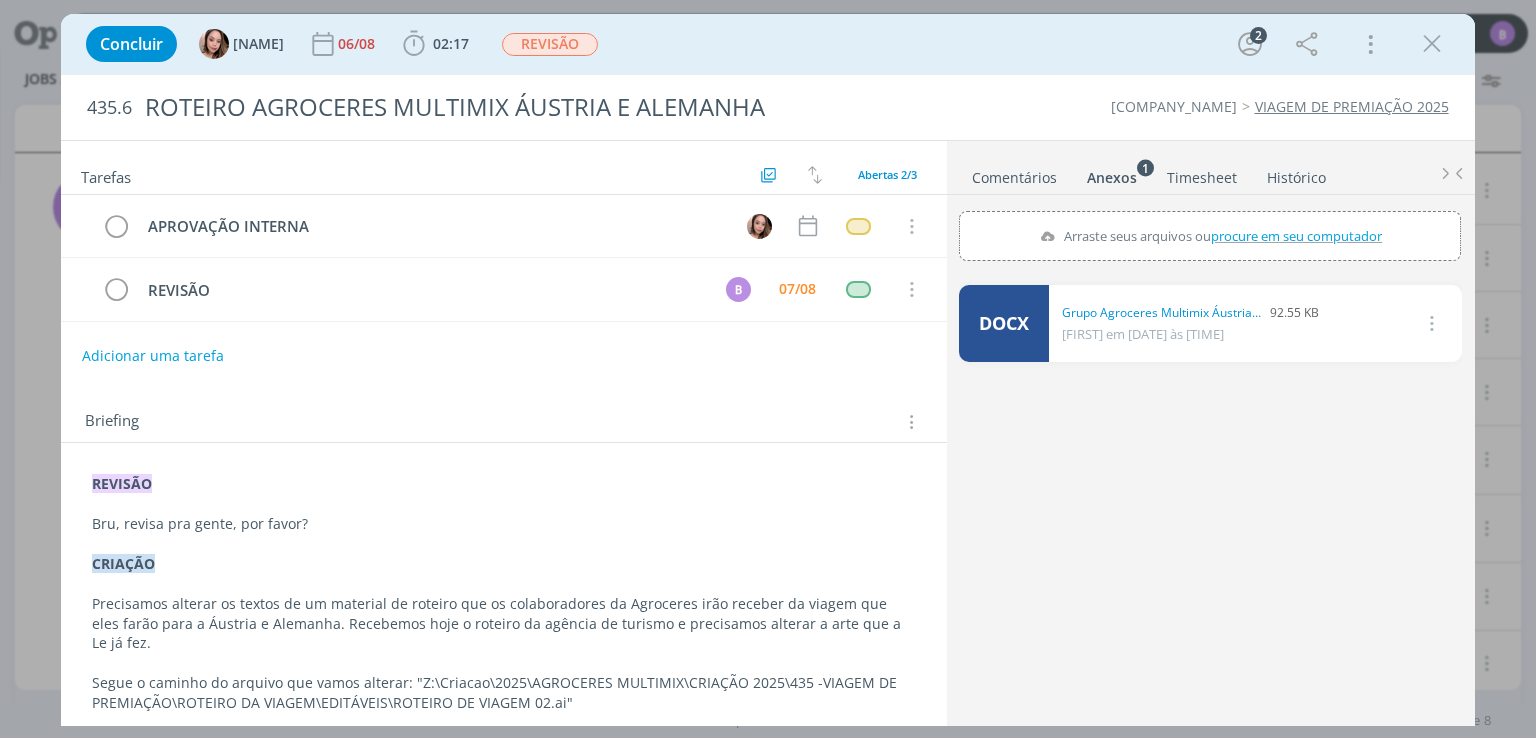 click on "Comentários
Anexos
1 Timesheet Histórico" at bounding box center [1211, 168] 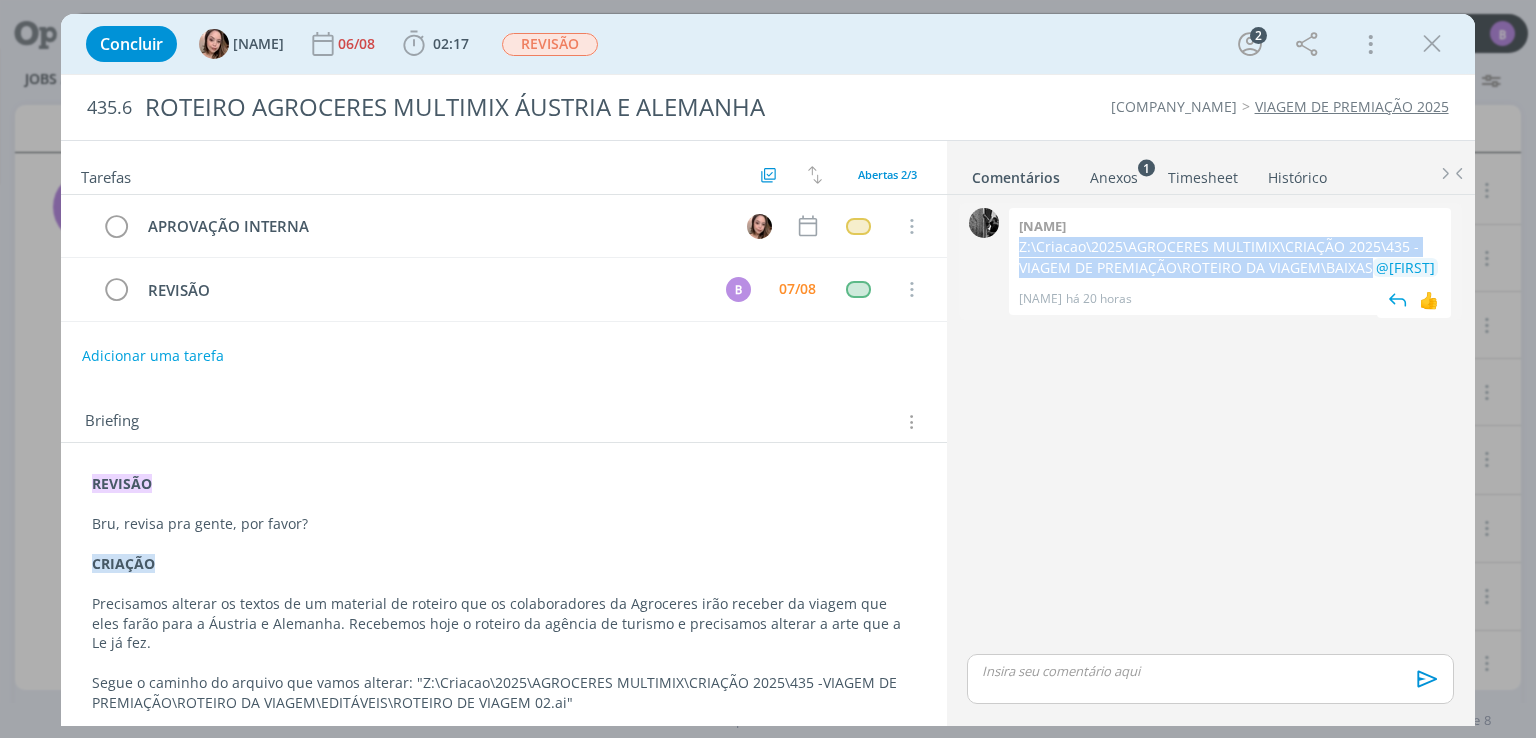 drag, startPoint x: 1020, startPoint y: 245, endPoint x: 1344, endPoint y: 269, distance: 324.88766 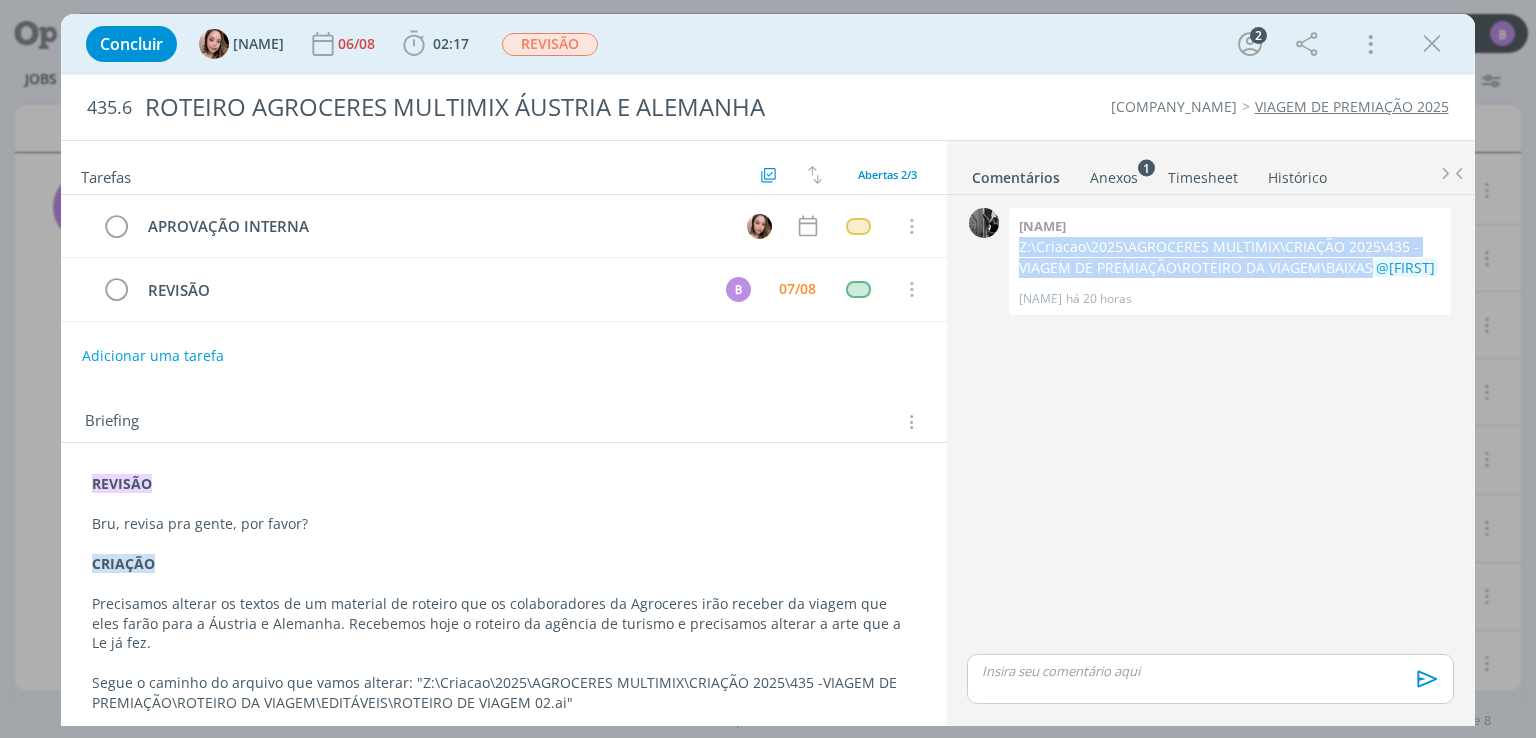 click on "Concluir
[FIRST]
[DATE]
[TIME]
Iniciar
Apontar
Data * [DATE] Horas * [TIME] Tarefa Selecione a tarefa Descrição *  Retrabalho  Apontar Realizado Estimado [TIME] / [TIME] REVISÃO [NUMBER] Mais Informações
Copiar Link
Duplicar Job Mover Job de Projeto Exportar/Imprimir Job
Cancelar [NUMBER] [TEXT] [TEXT] [TEXT] [TEXT] Tarefas
Usar Job de template
Ordenar por: Prazo crescente Prazo decrescente Ordem original Todas [NUMBER] Concluídas [NUMBER] Canceladas [NUMBER]
Abertas [NUMBER]/[NUMBER]
APROVAÇÃO INTERNA Cancelar REVISÃO [DATE] Cancelar
Adicionar uma tarefa
Briefing
Briefings Predefinidos
REVISÃO CRIAÇÃO" at bounding box center (768, 369) 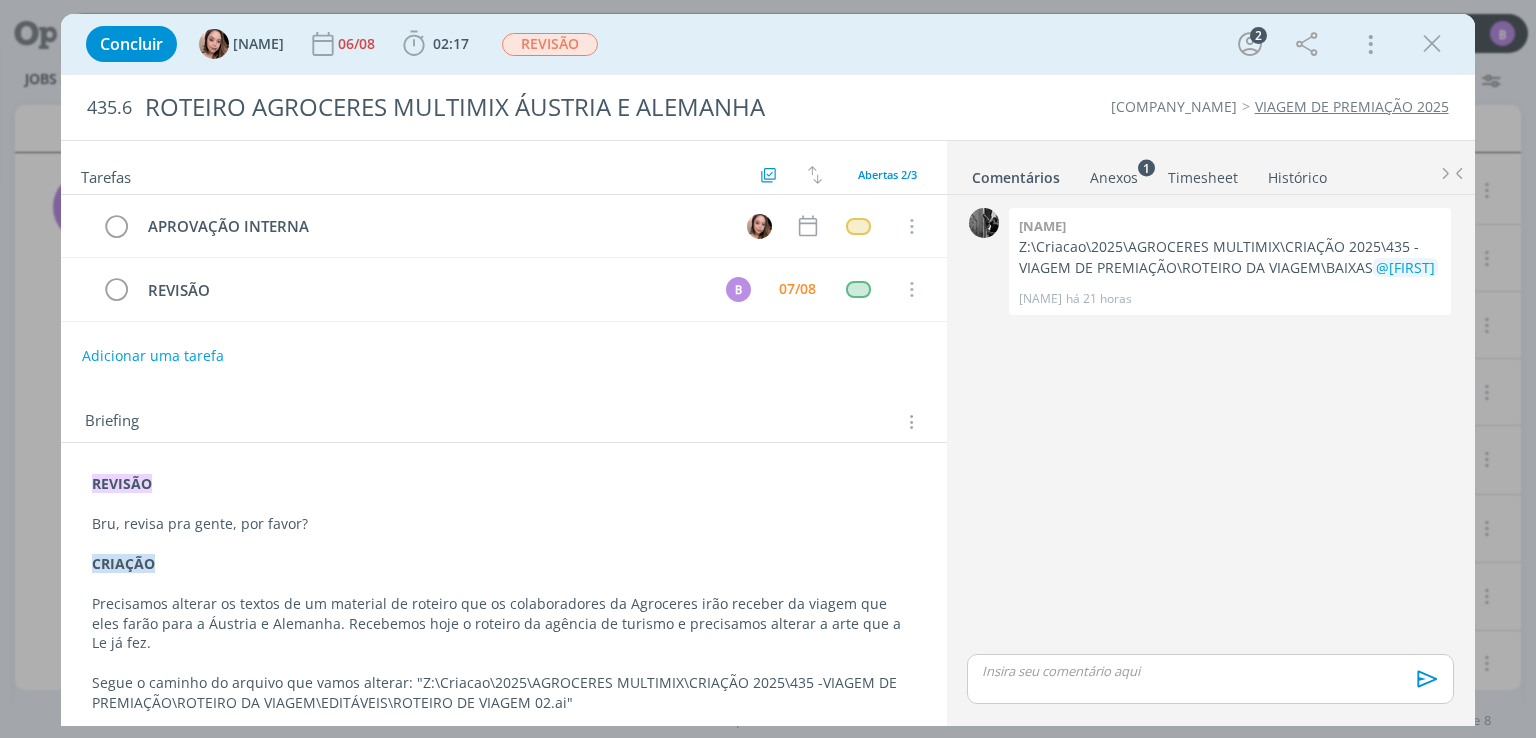 click at bounding box center (1210, 671) 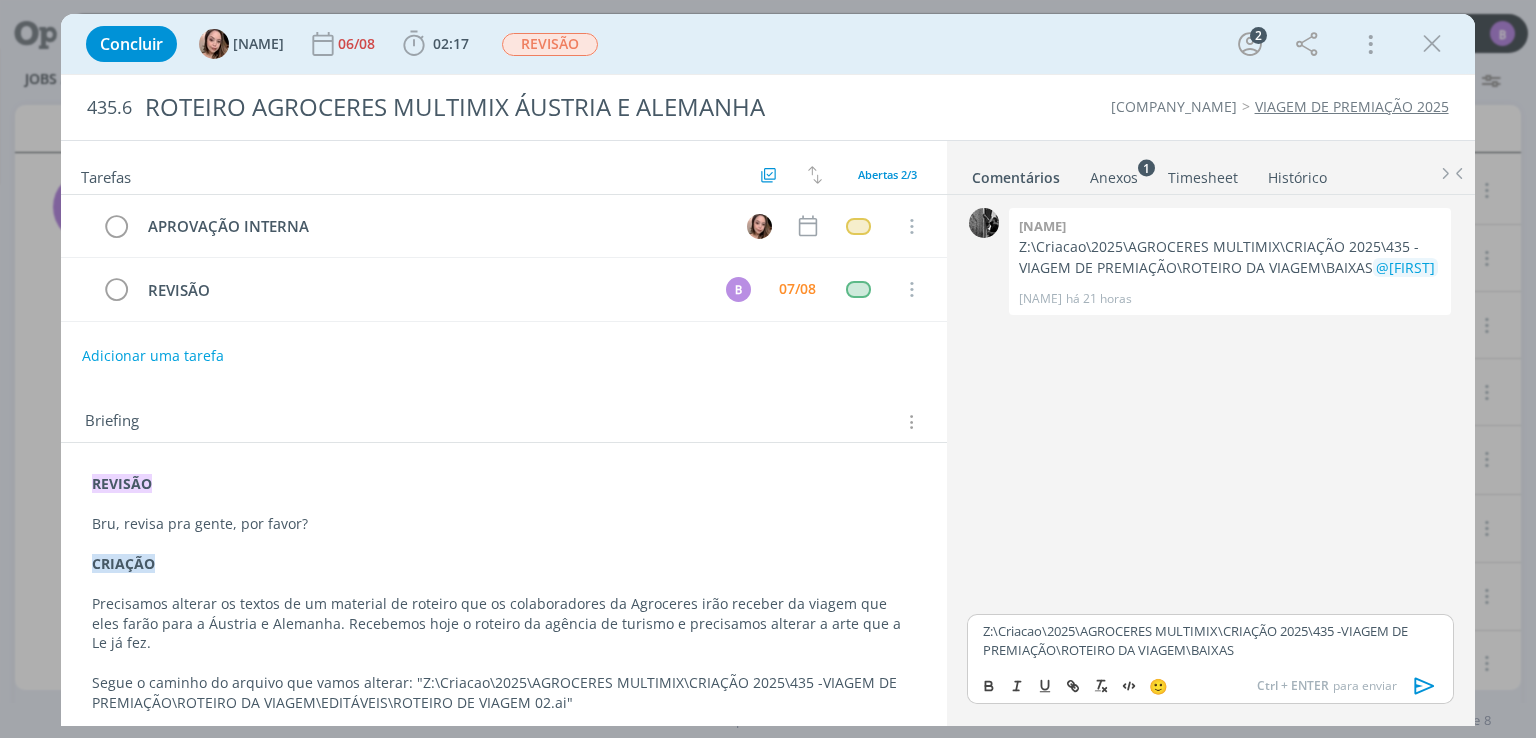 type 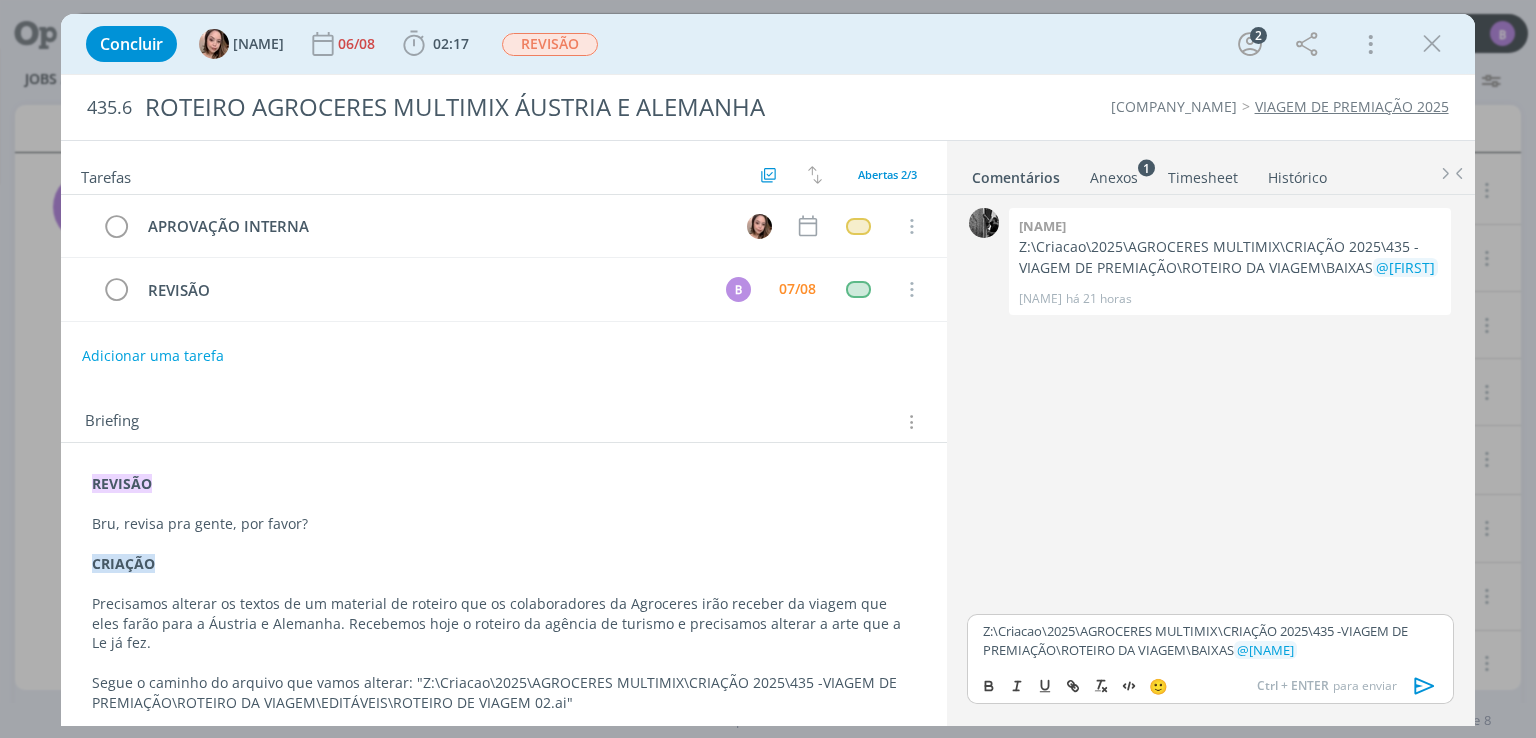 click on "[PATH] ﻿ @ [FIRST] ﻿" at bounding box center (1210, 640) 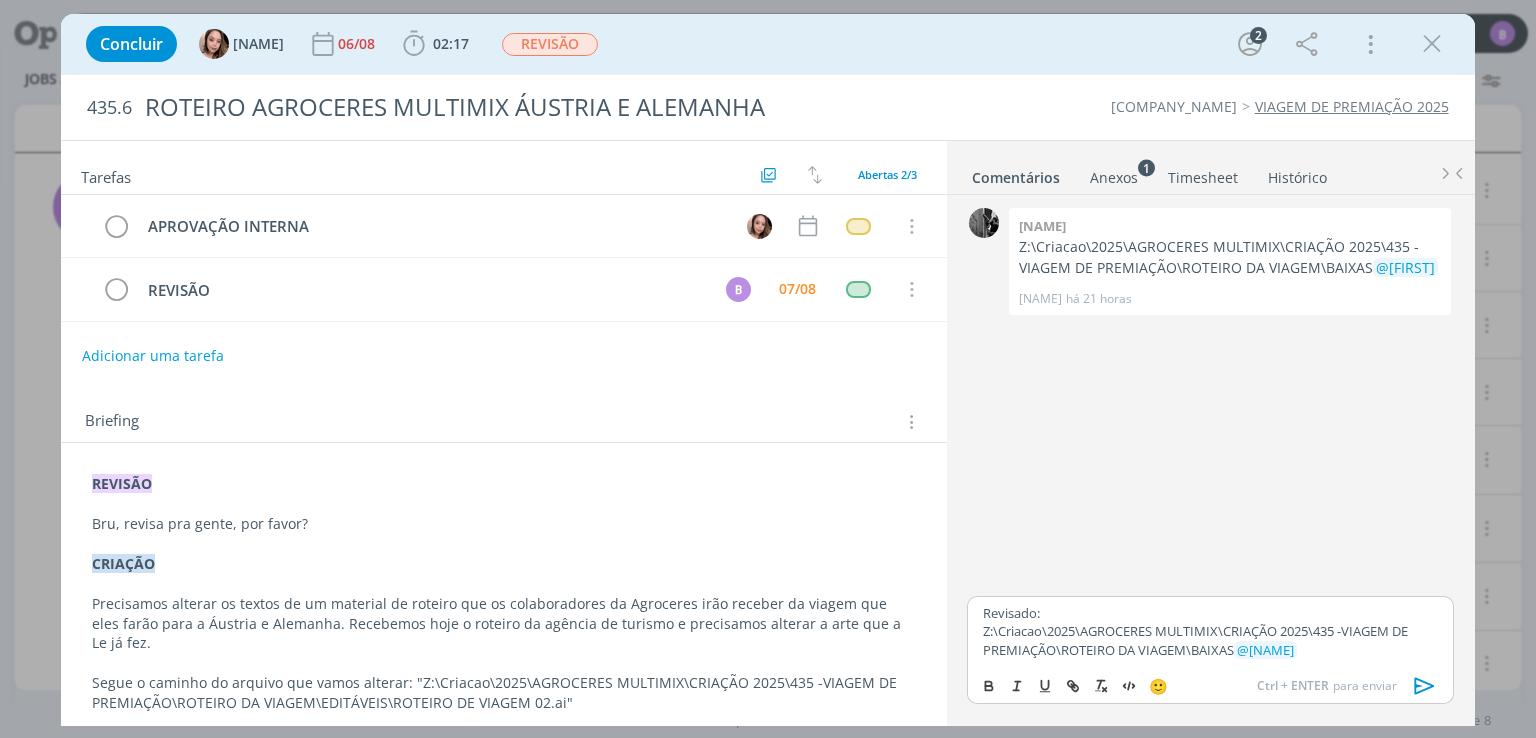 click on "Anexos
1" at bounding box center [1114, 178] 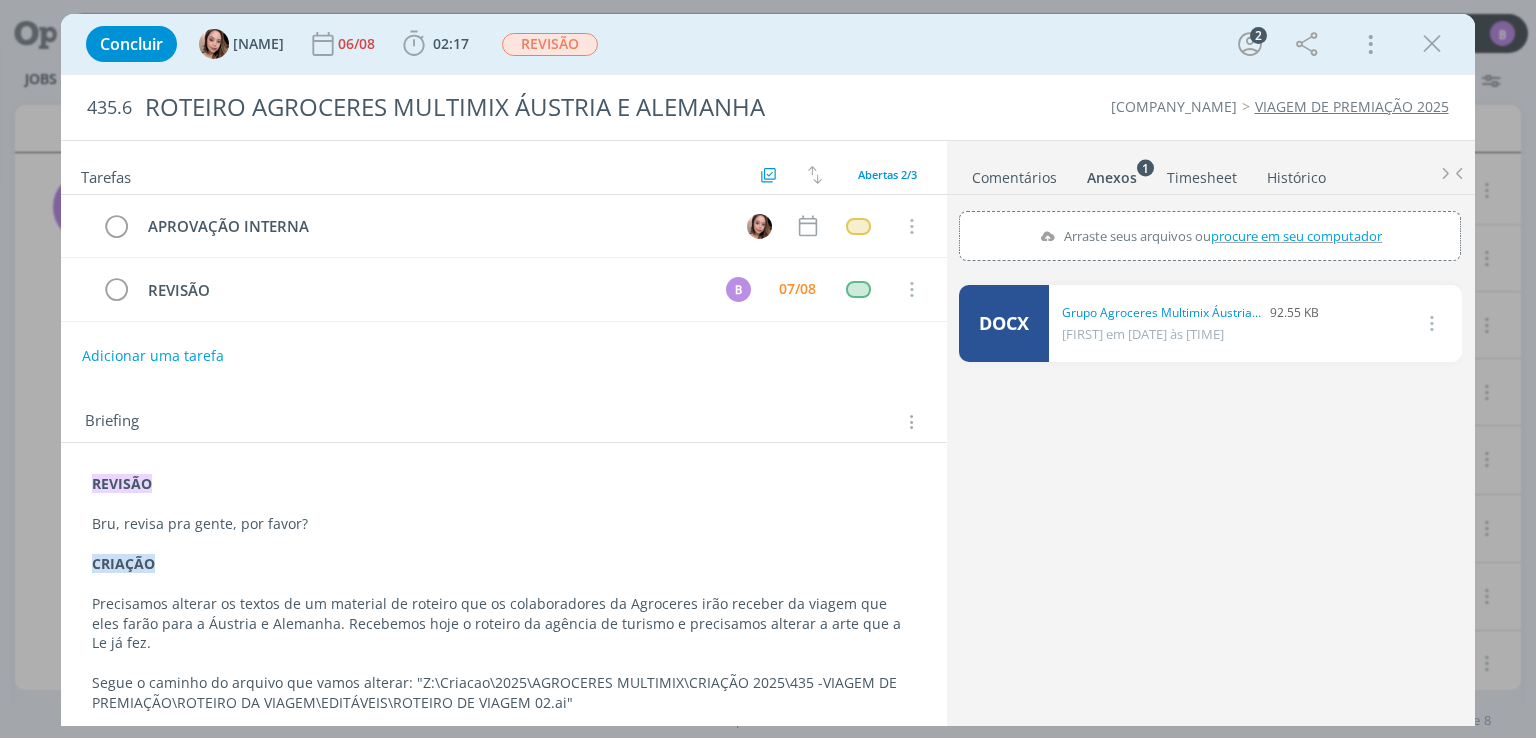 click on "Comentários" at bounding box center (1014, 173) 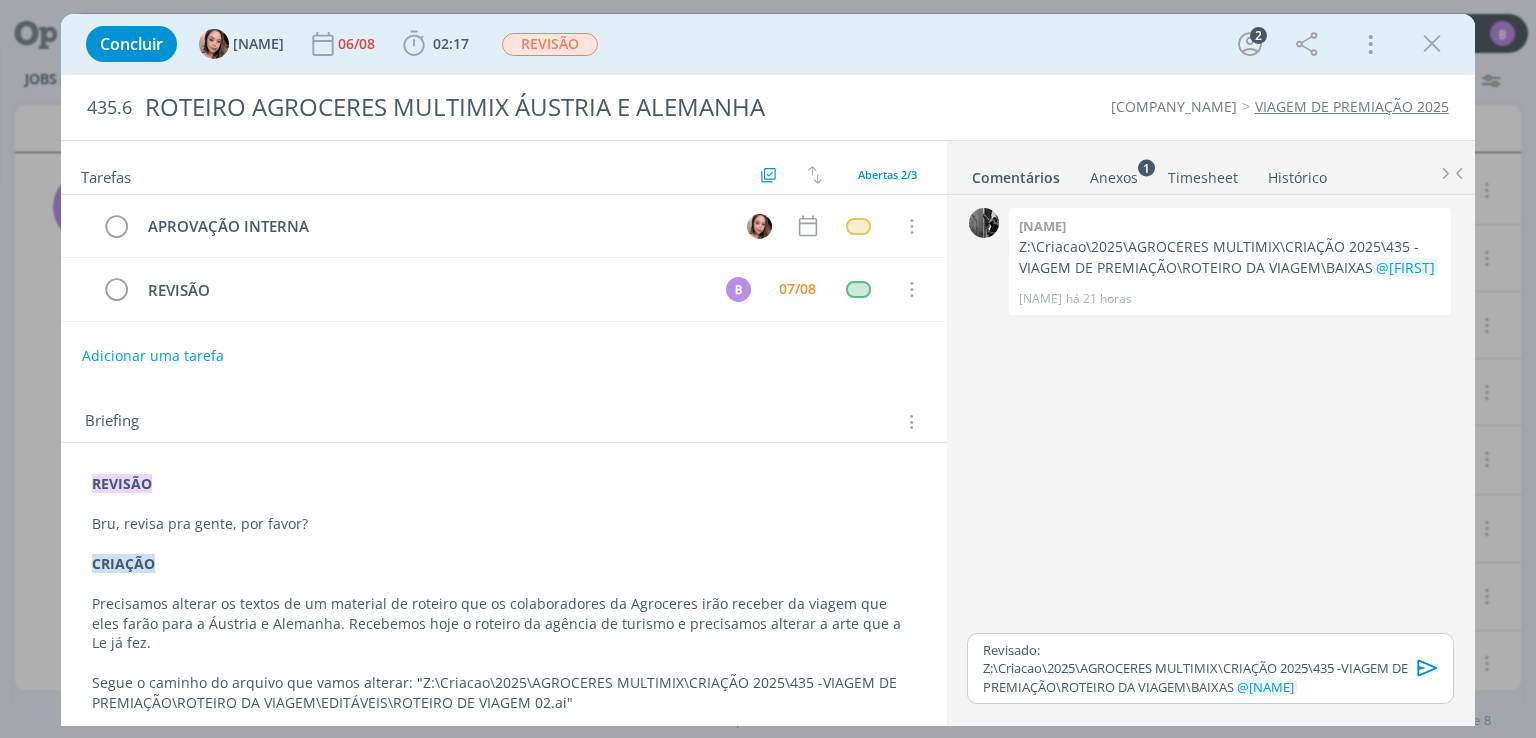 click 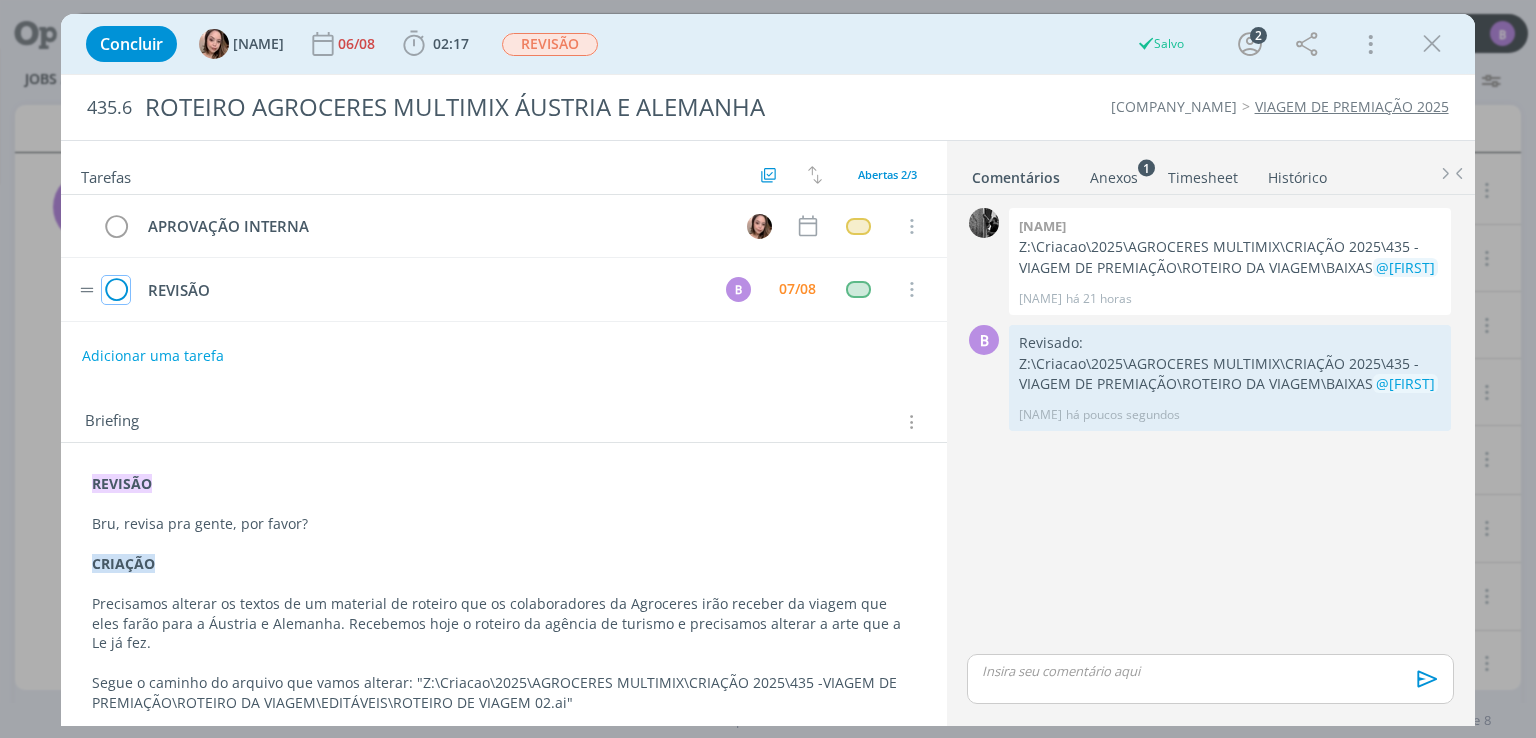 click at bounding box center (116, 290) 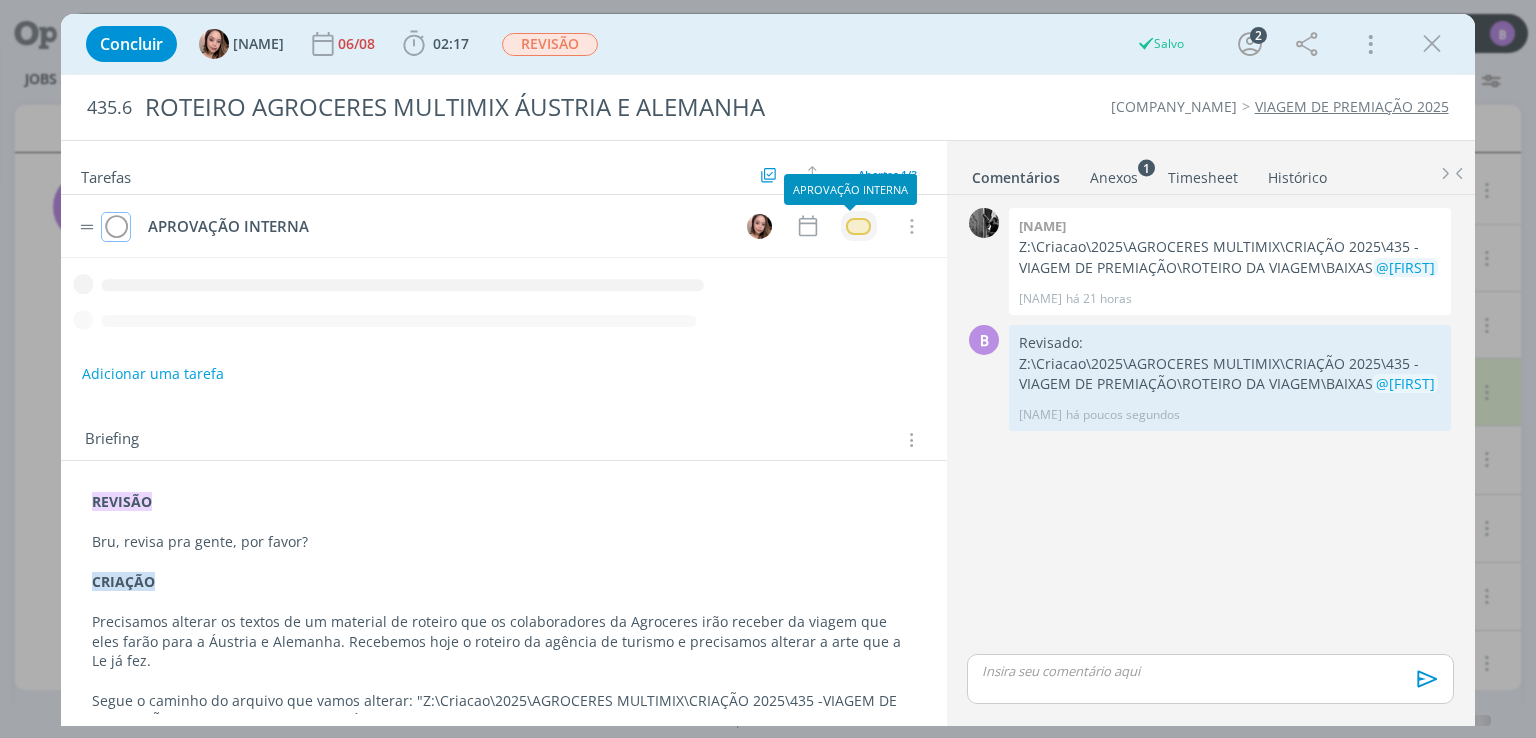 click at bounding box center [858, 226] 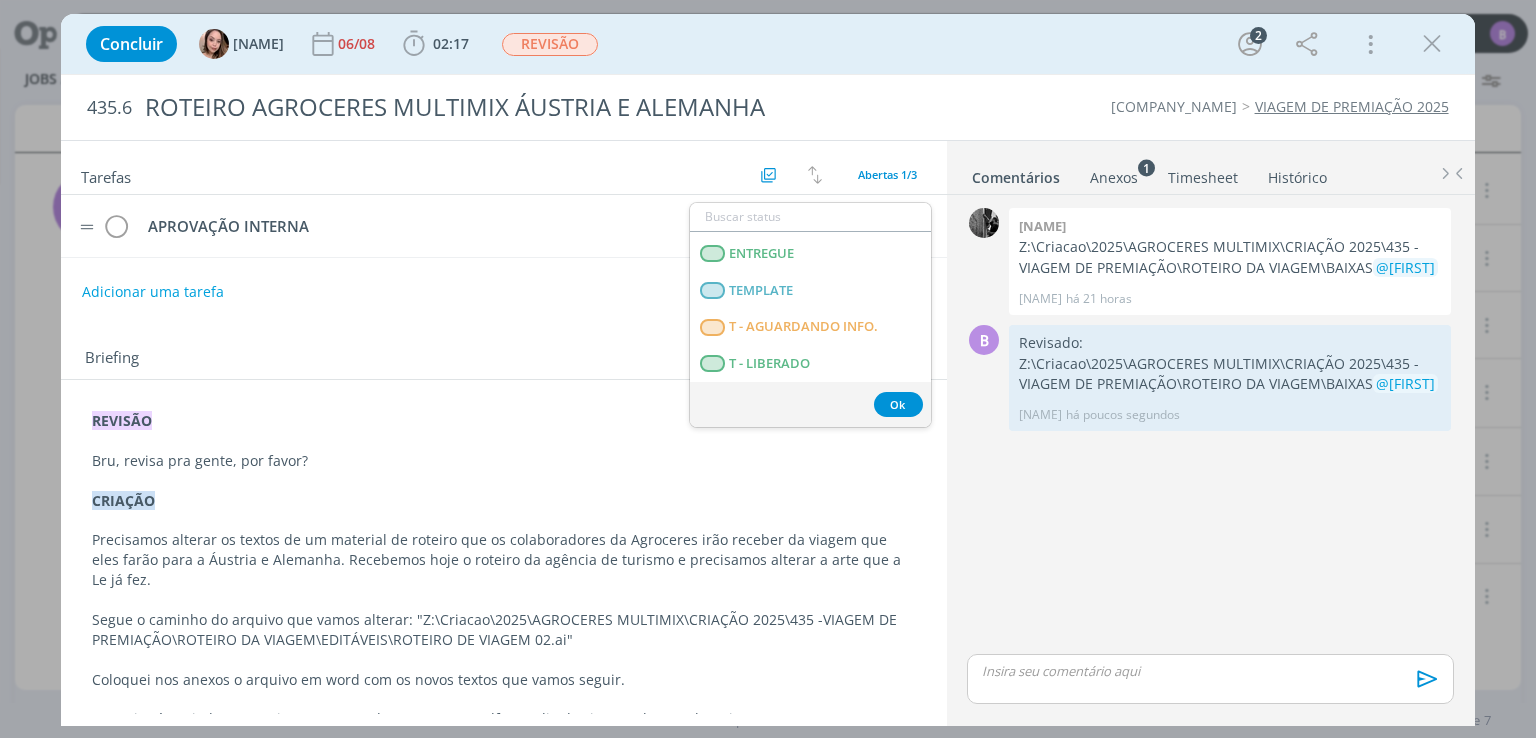 scroll, scrollTop: 510, scrollLeft: 0, axis: vertical 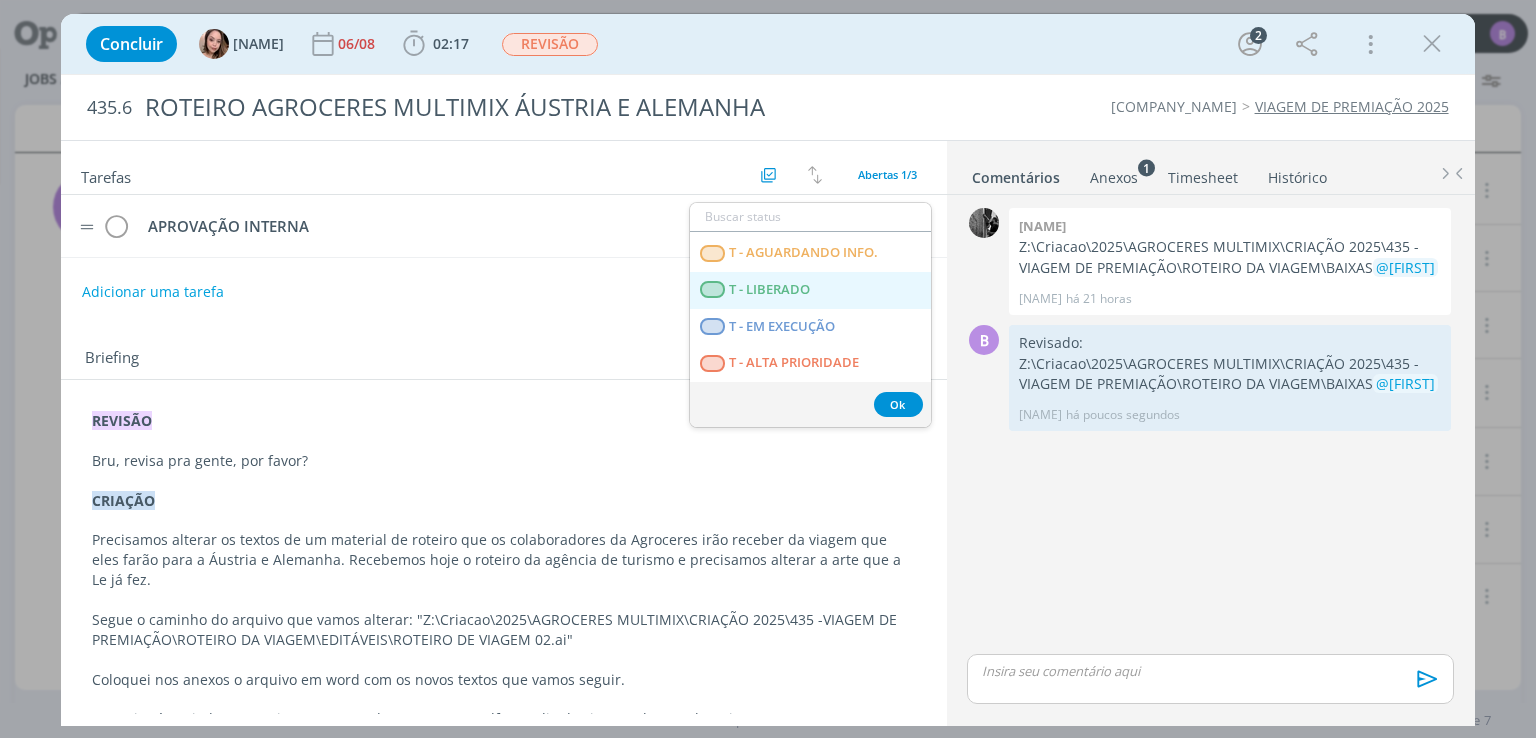 click on "T - LIBERADO" at bounding box center (770, 290) 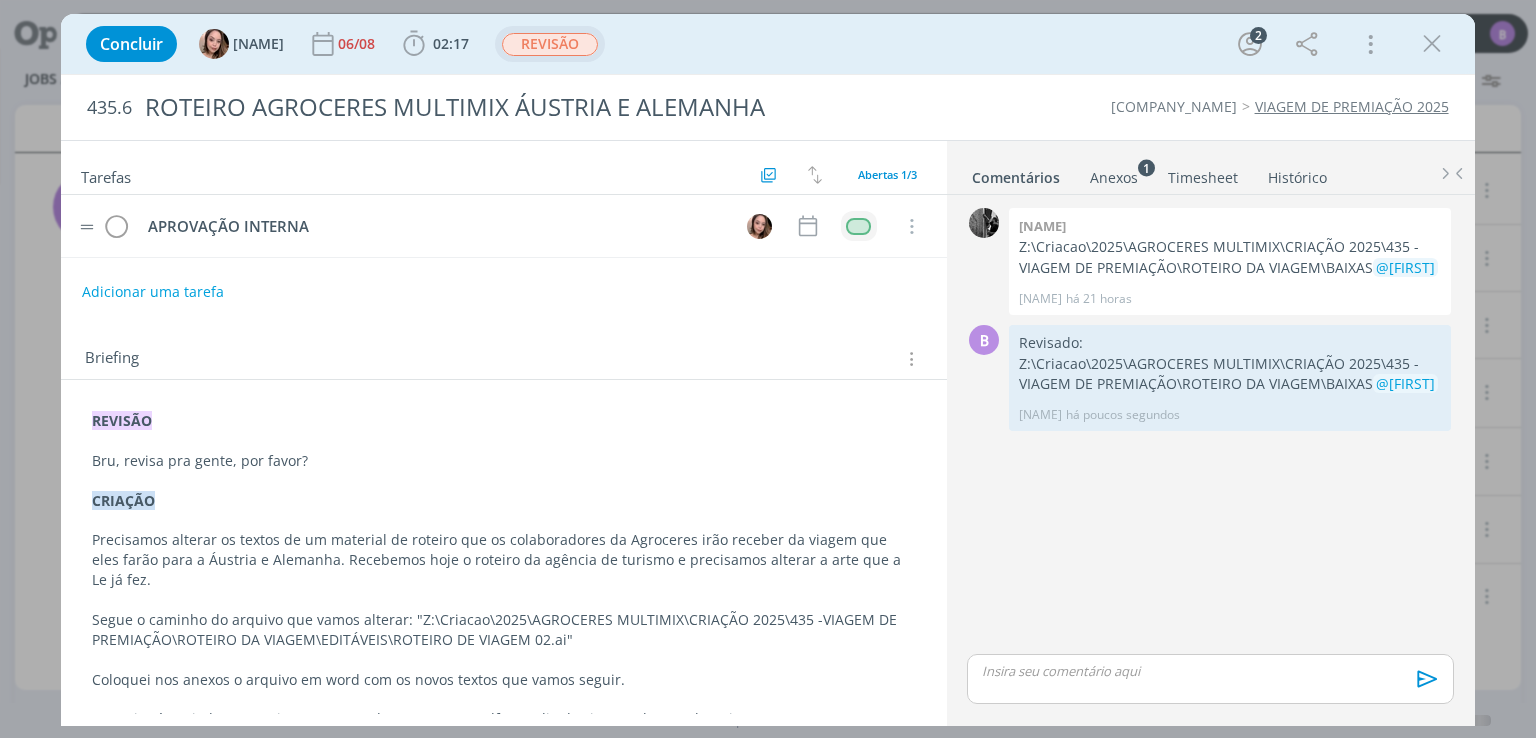 click on "REVISÃO" at bounding box center [550, 44] 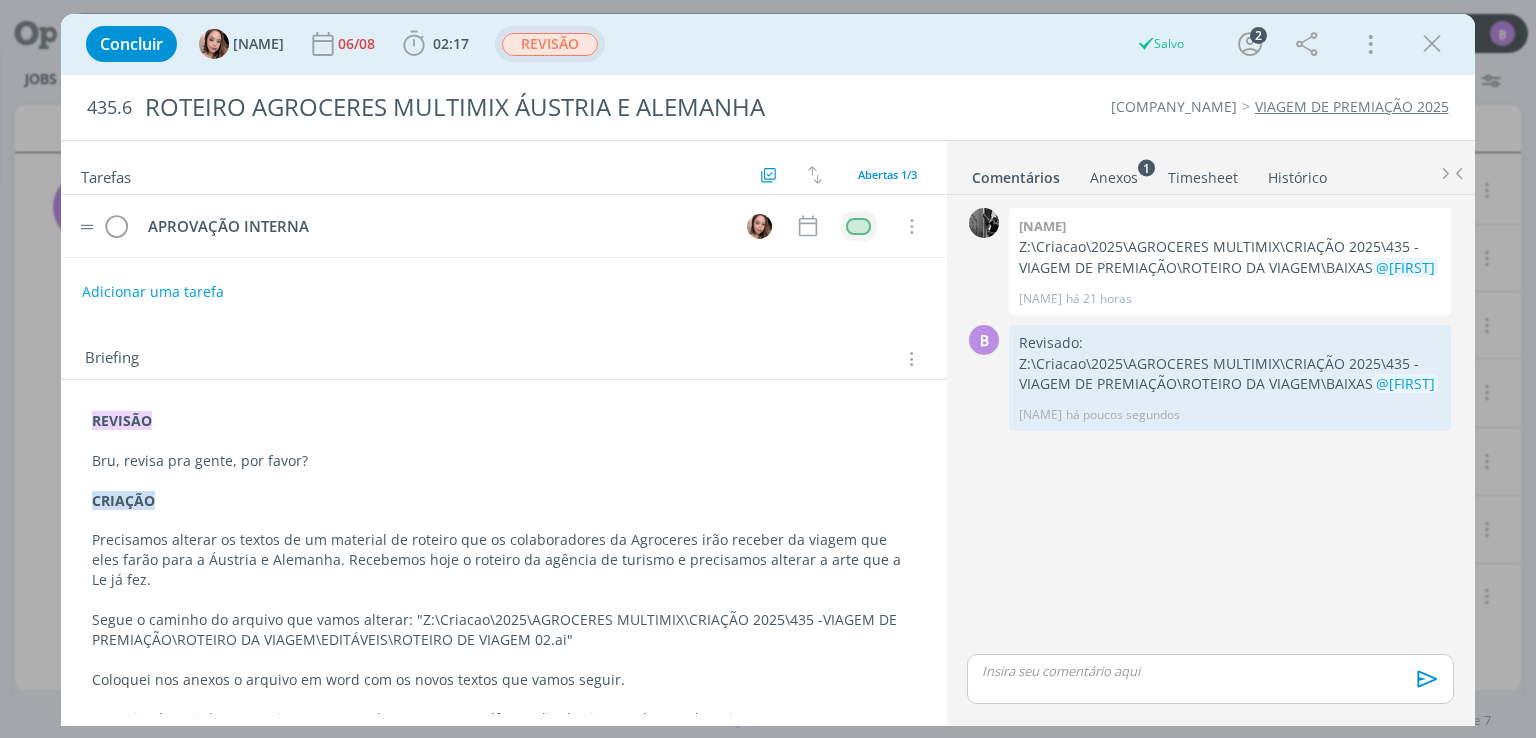 click on "REVISÃO" at bounding box center [550, 44] 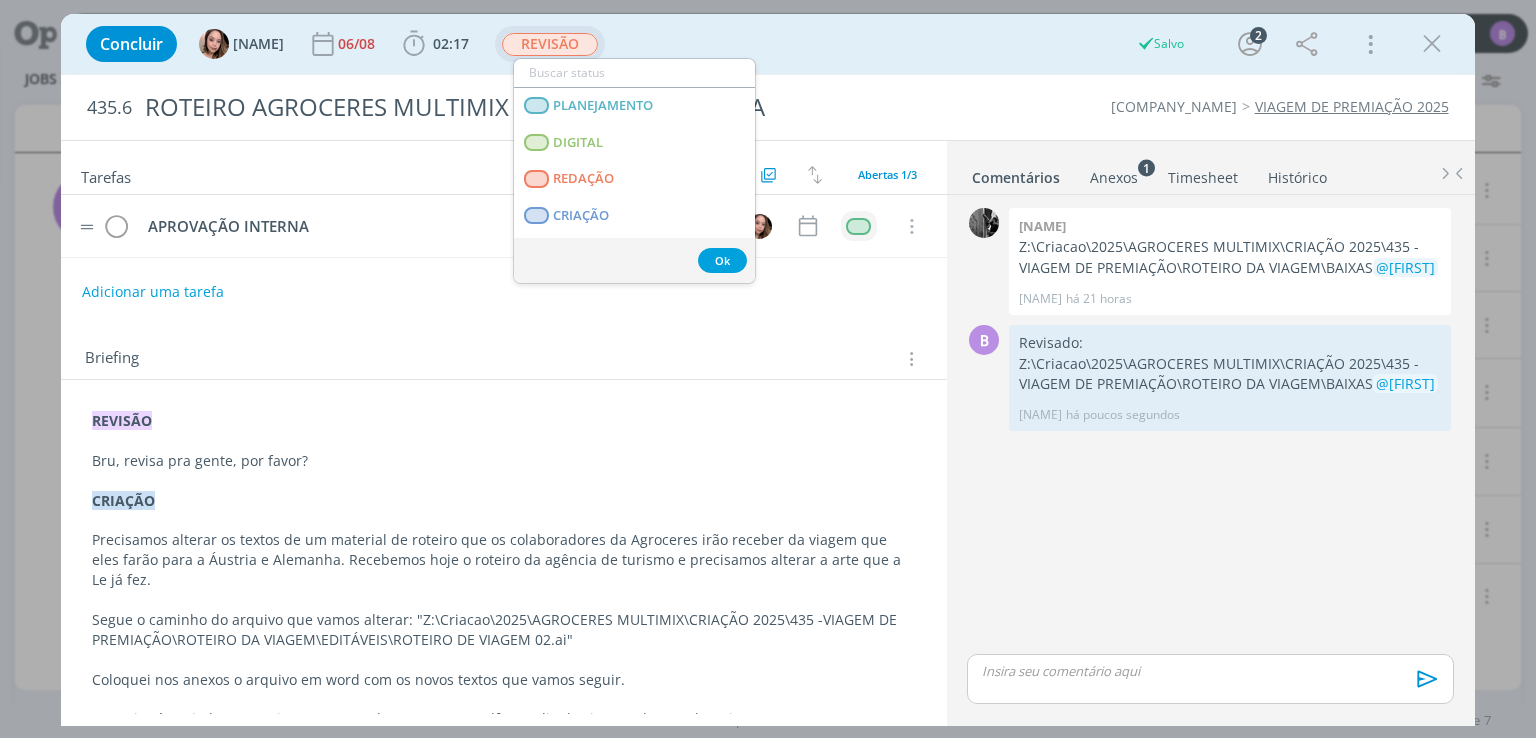 click at bounding box center (634, 73) 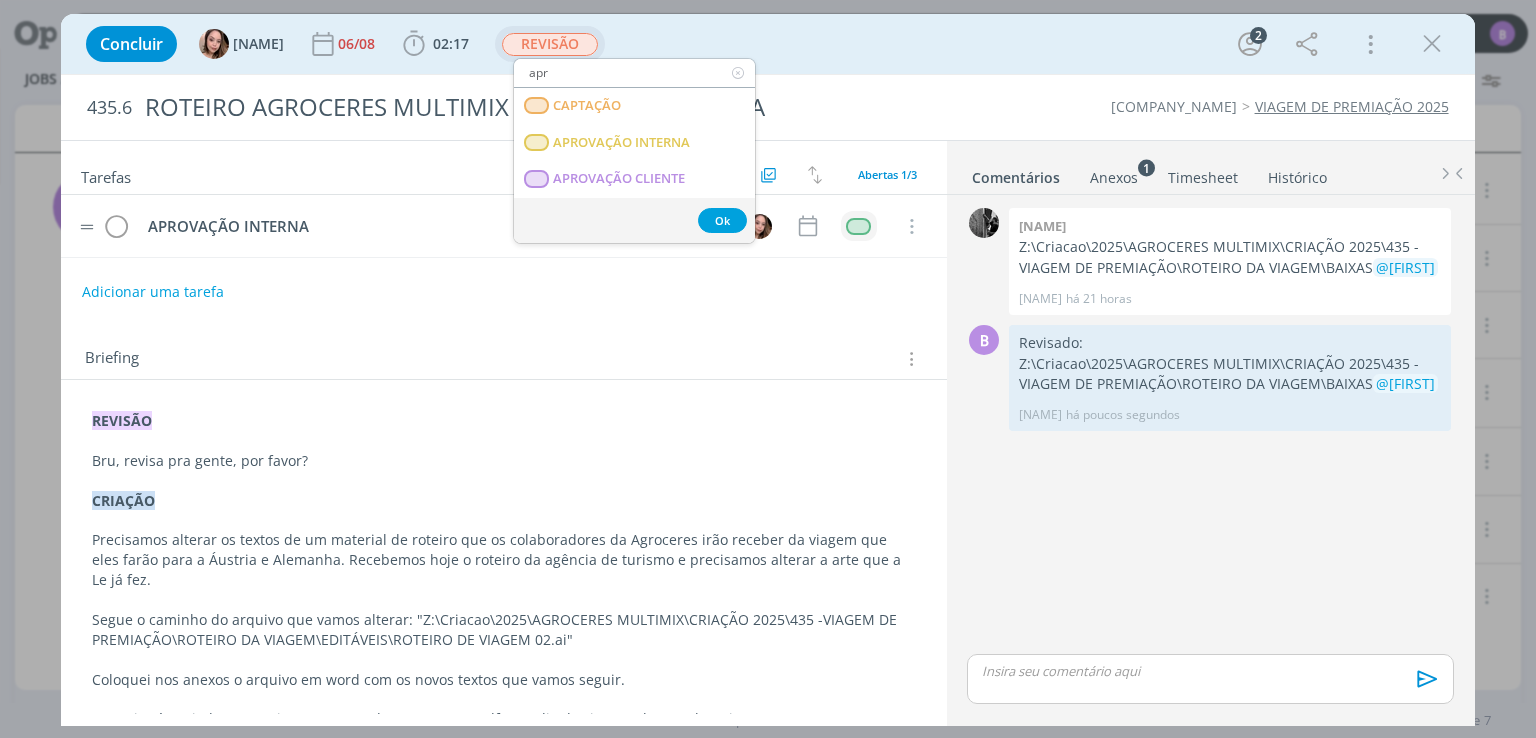 type on "apro" 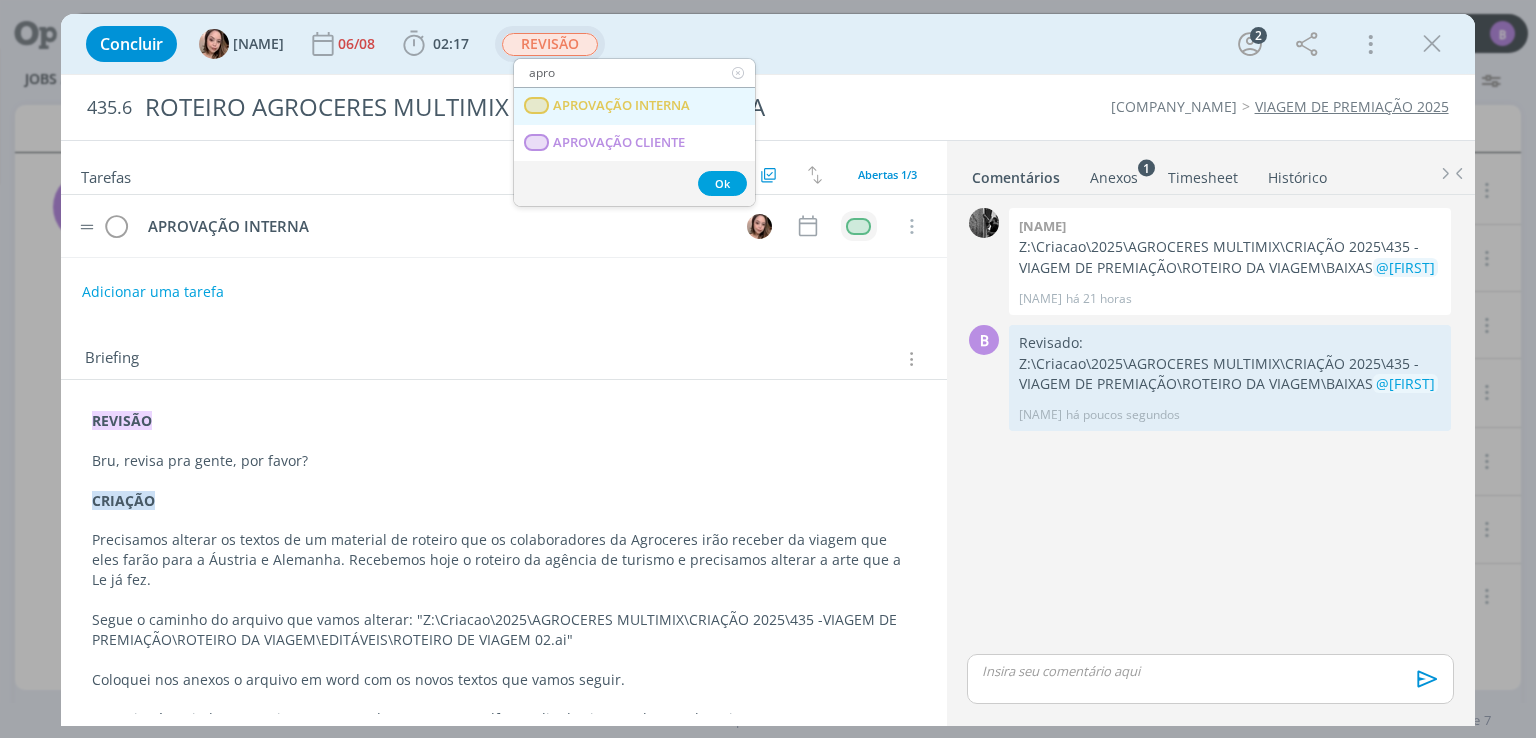 click on "APROVAÇÃO INTERNA" at bounding box center (634, 106) 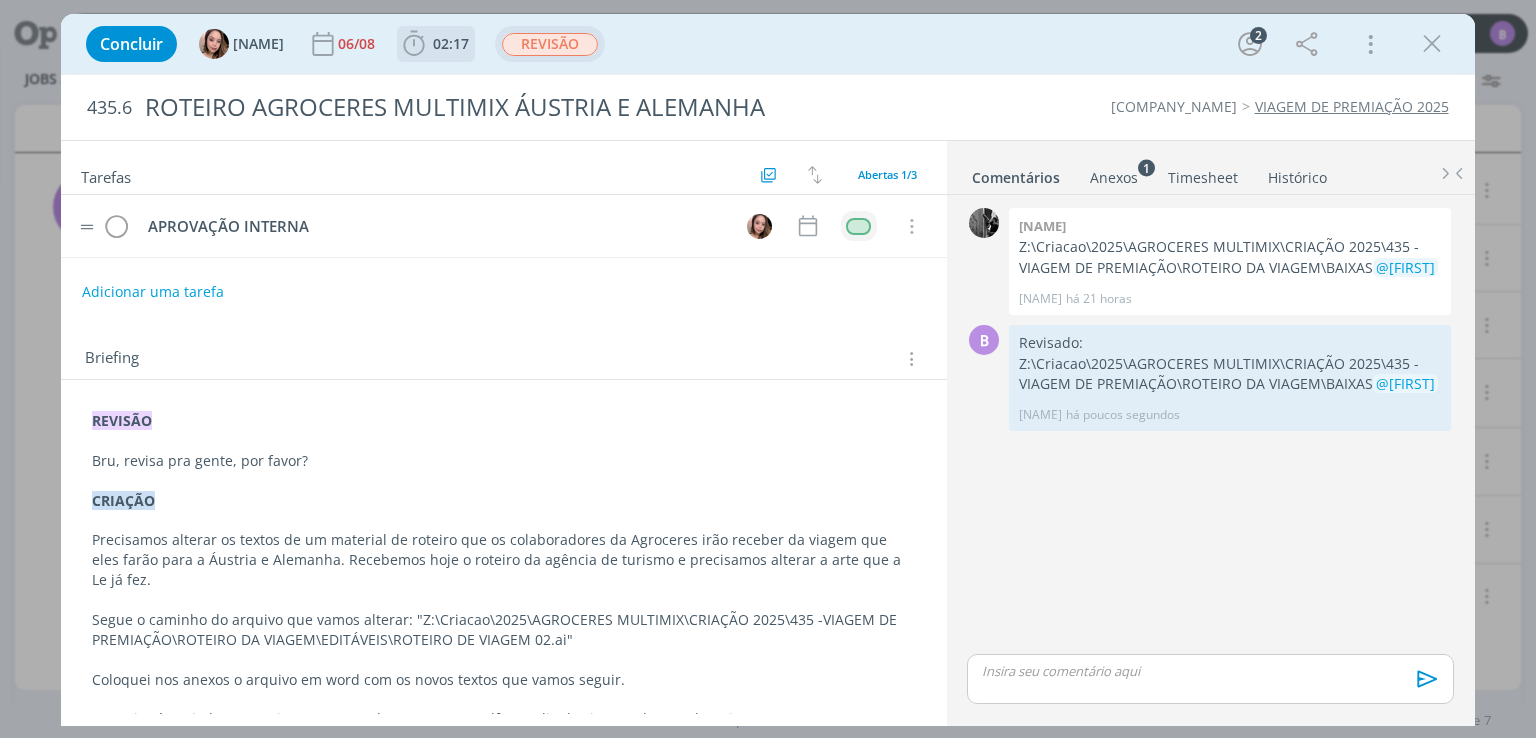 click on "02:17" at bounding box center [451, 43] 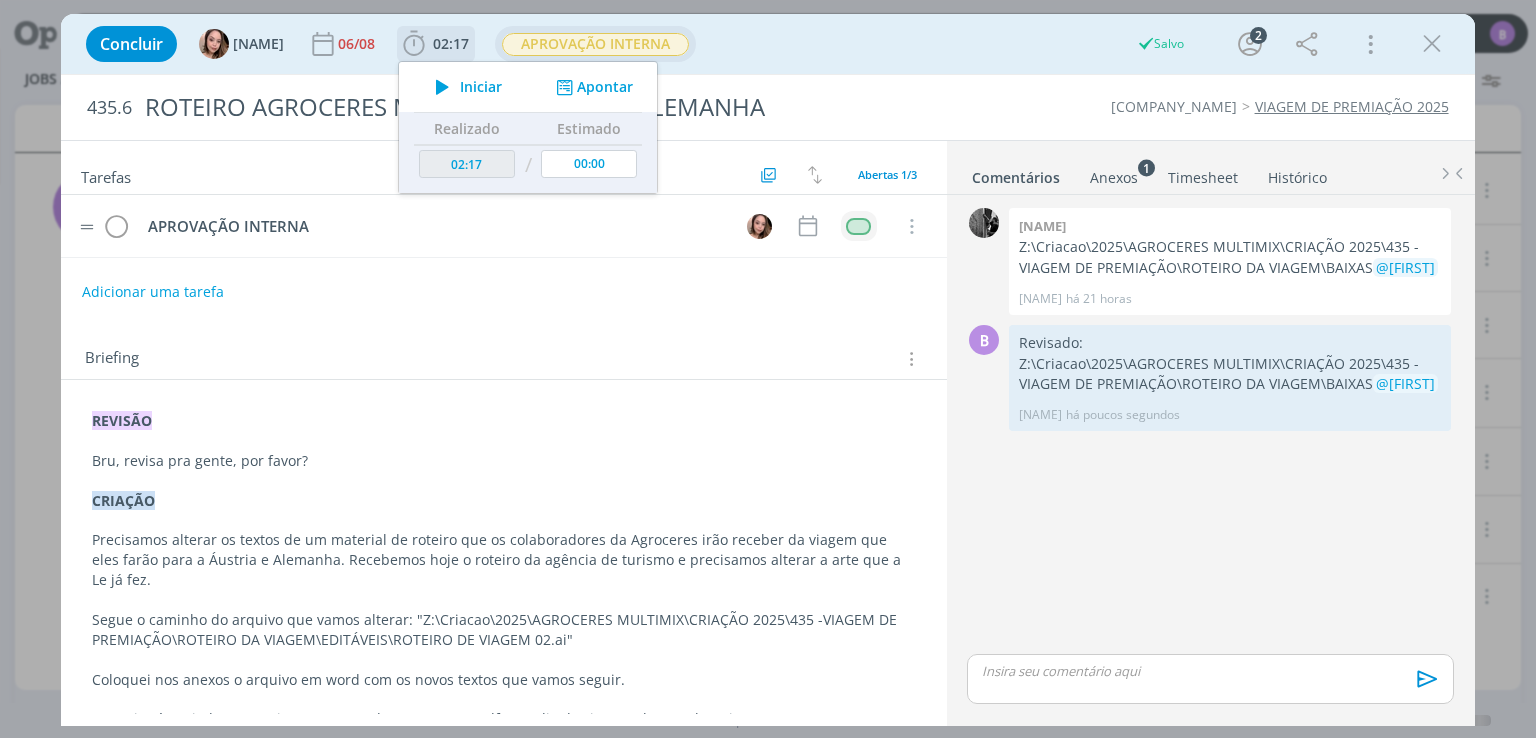 click on "Apontar" at bounding box center (592, 87) 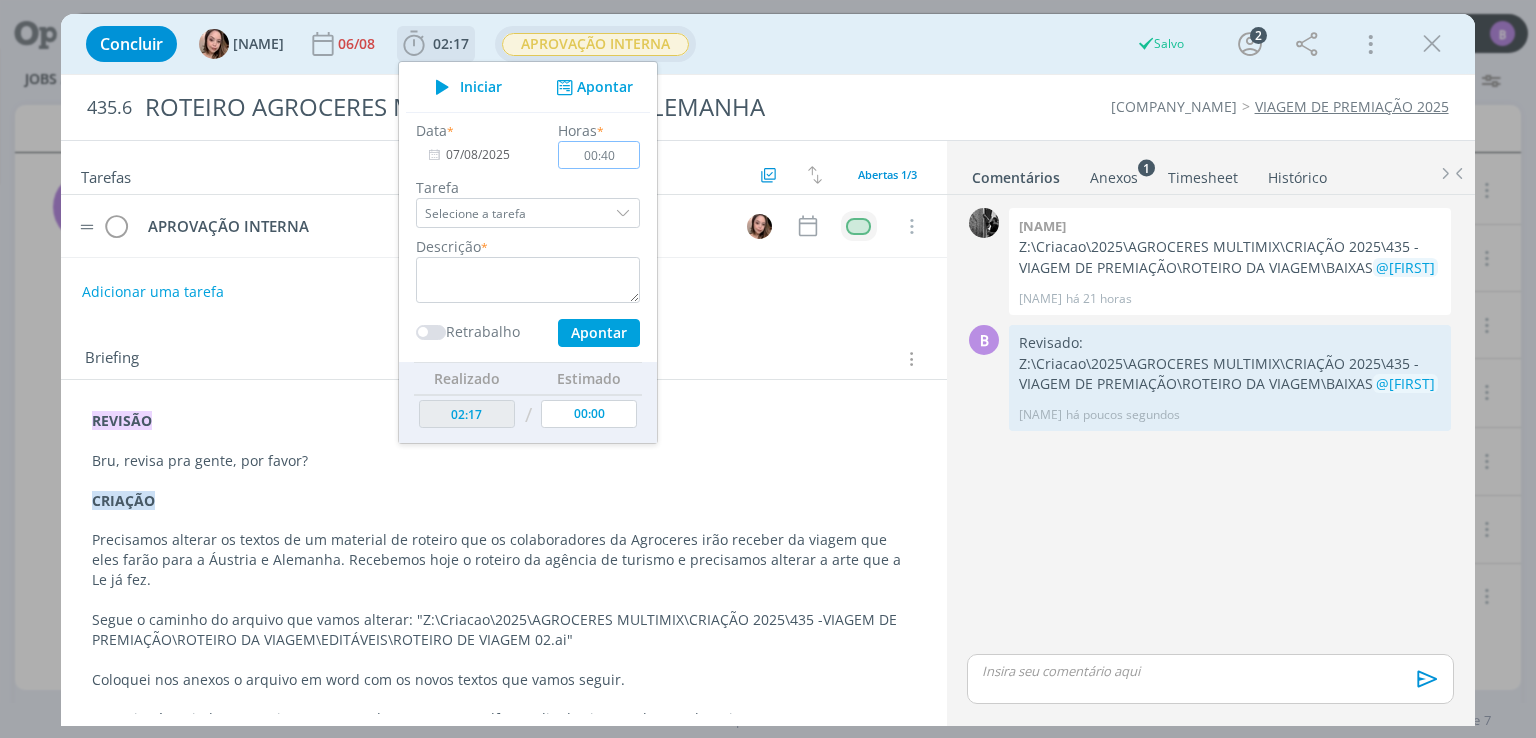 type on "00:40" 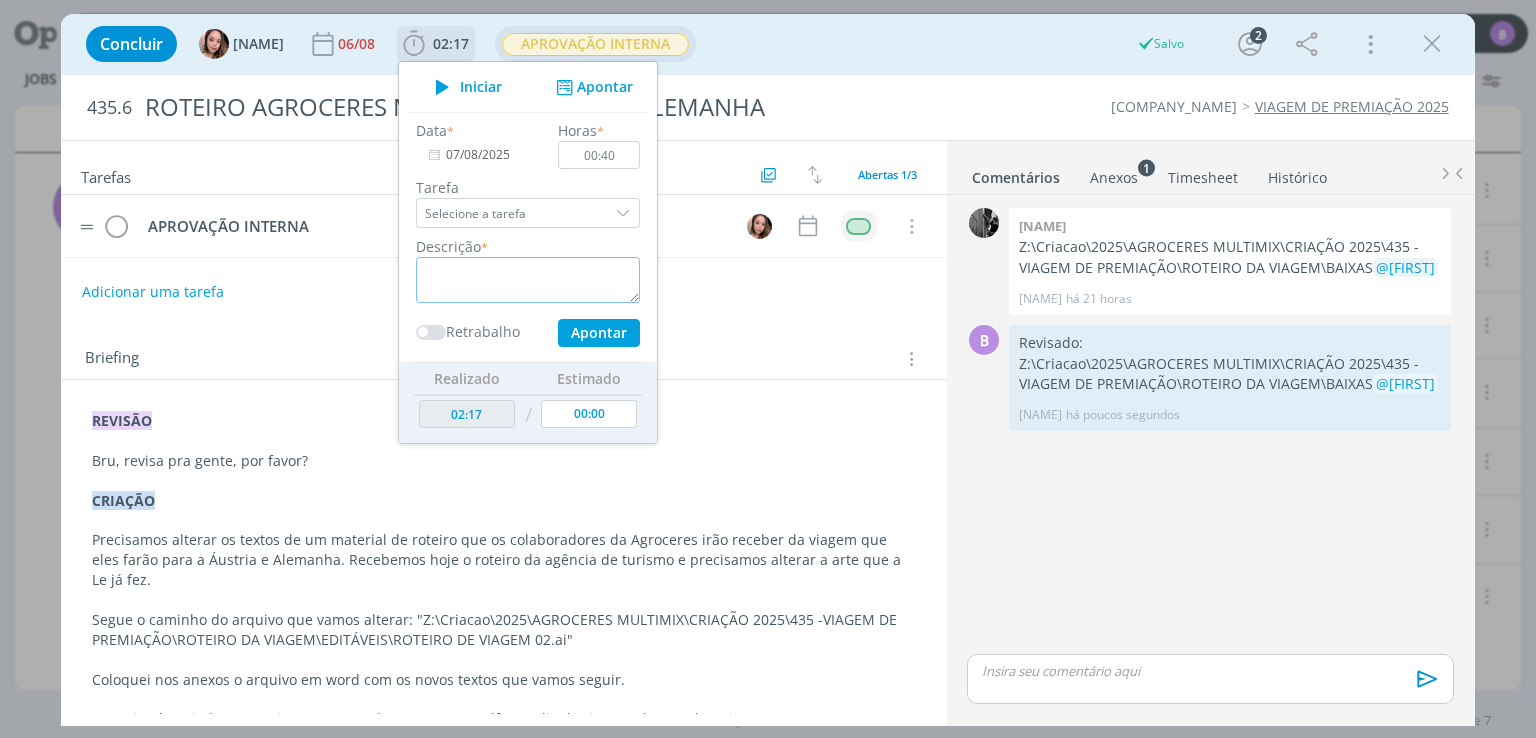 click at bounding box center [528, 280] 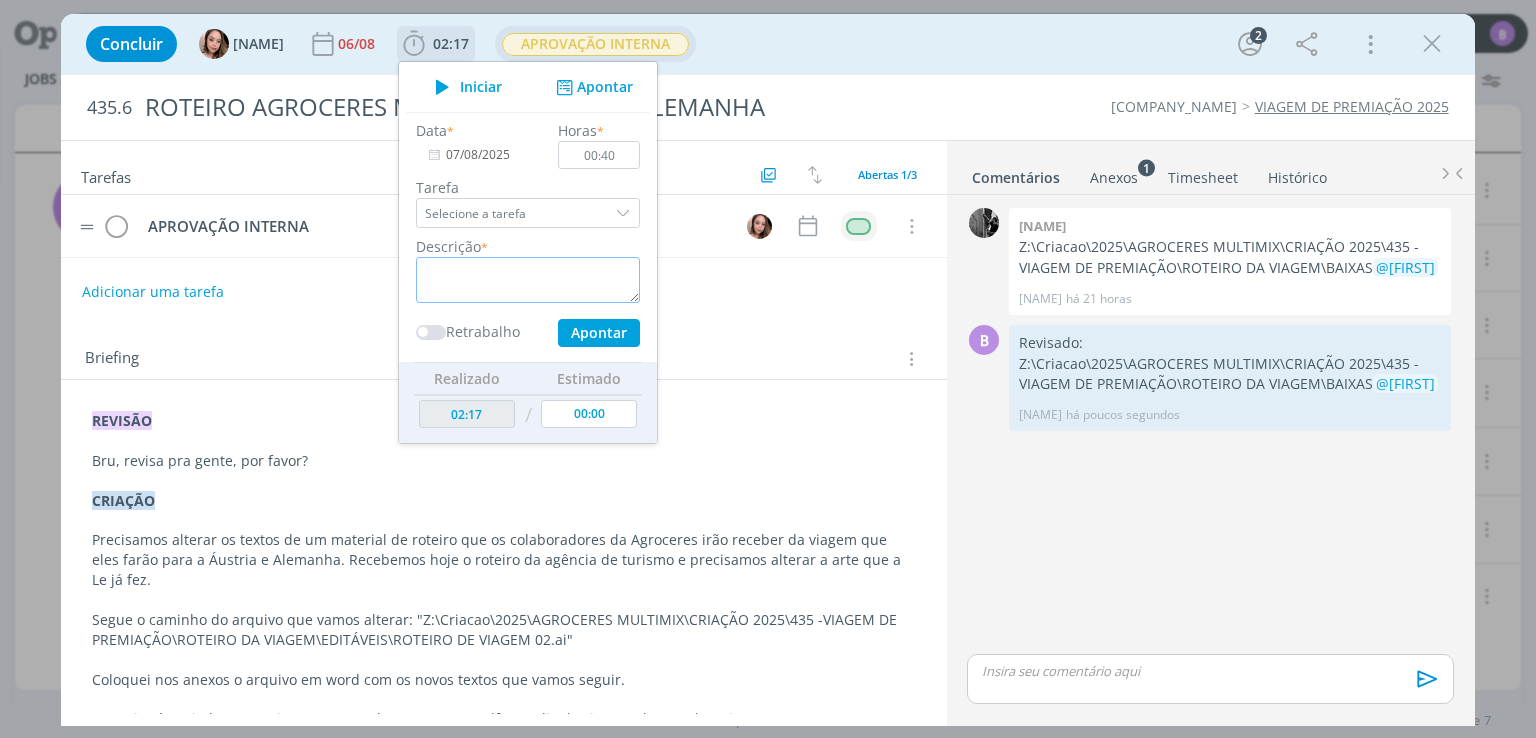 click at bounding box center (528, 280) 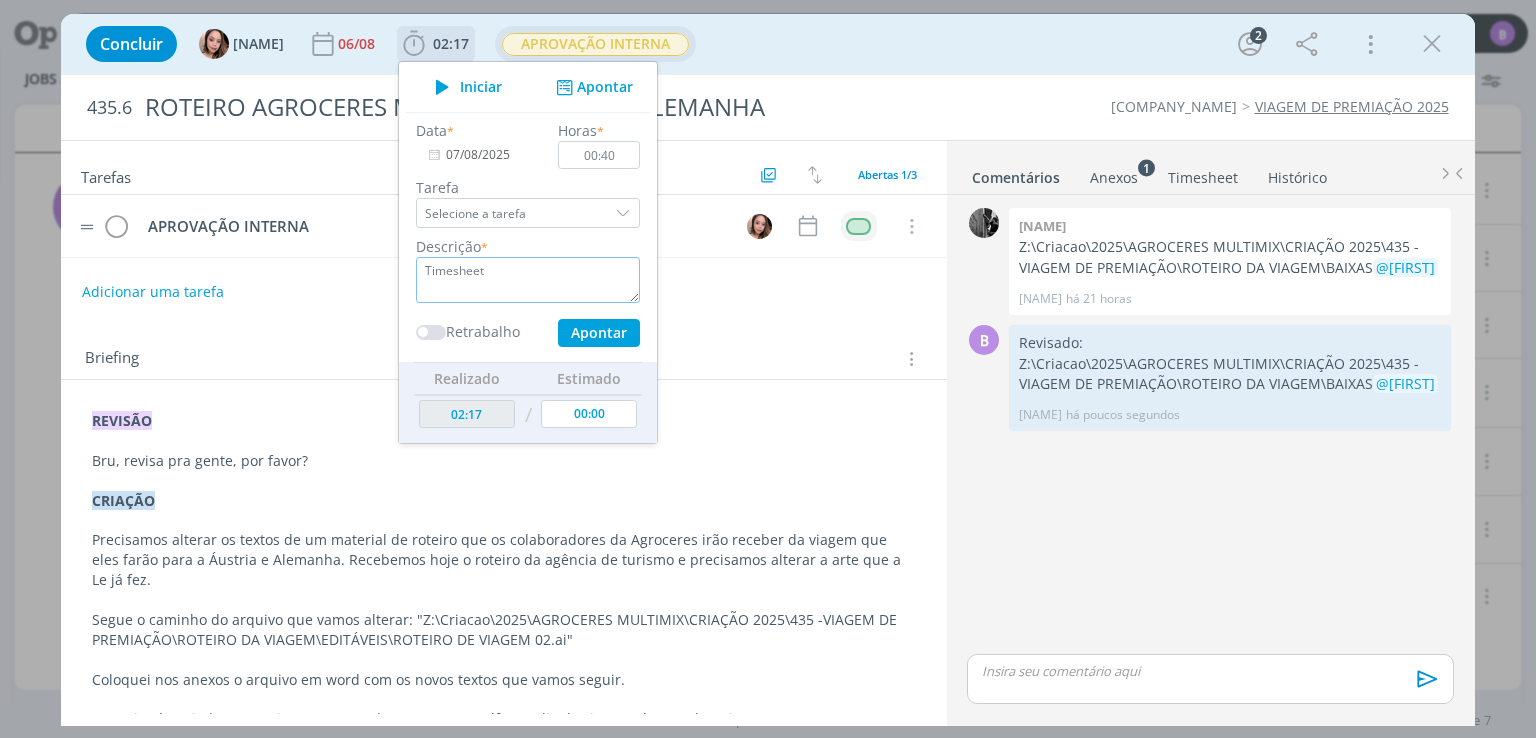 type on "Timesheet" 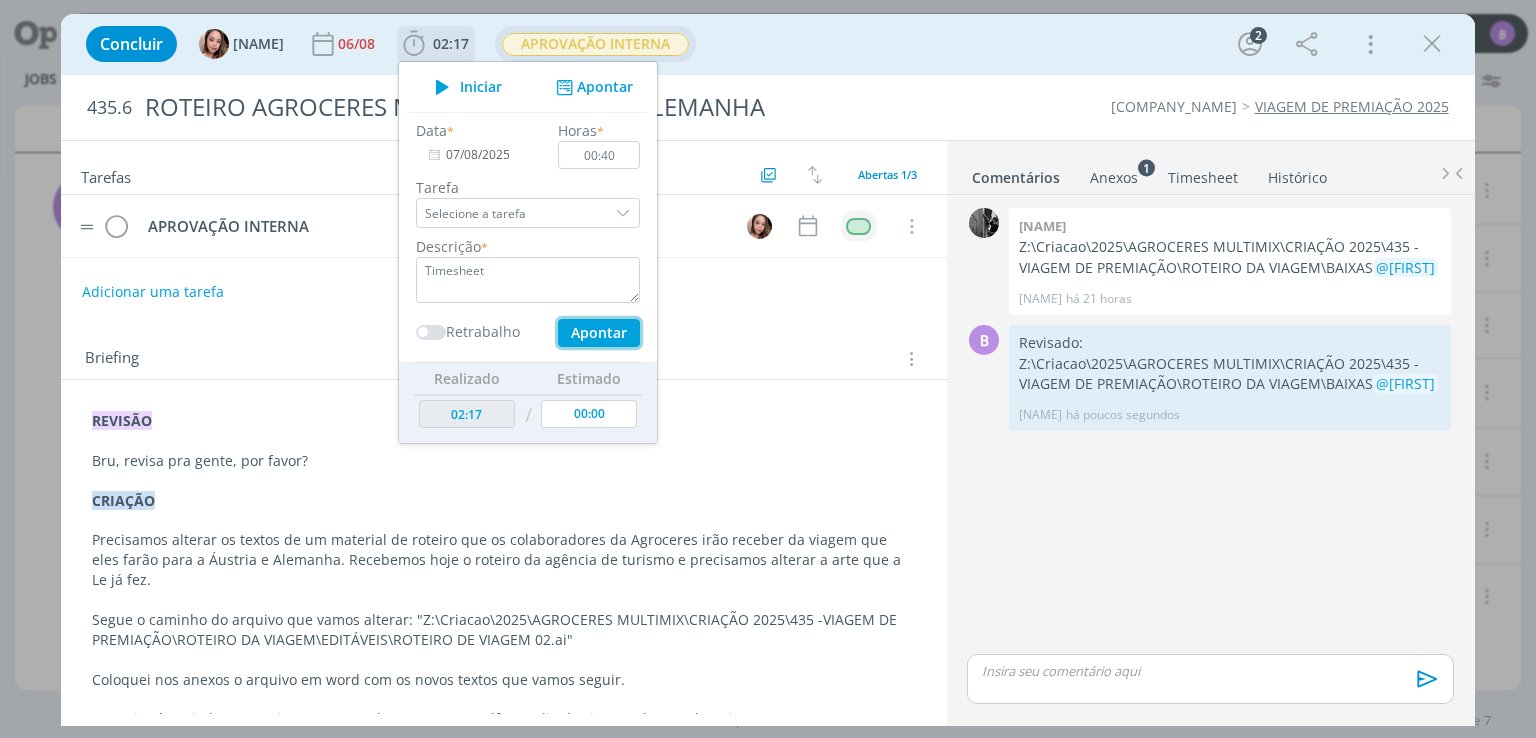 click on "Apontar" at bounding box center (599, 333) 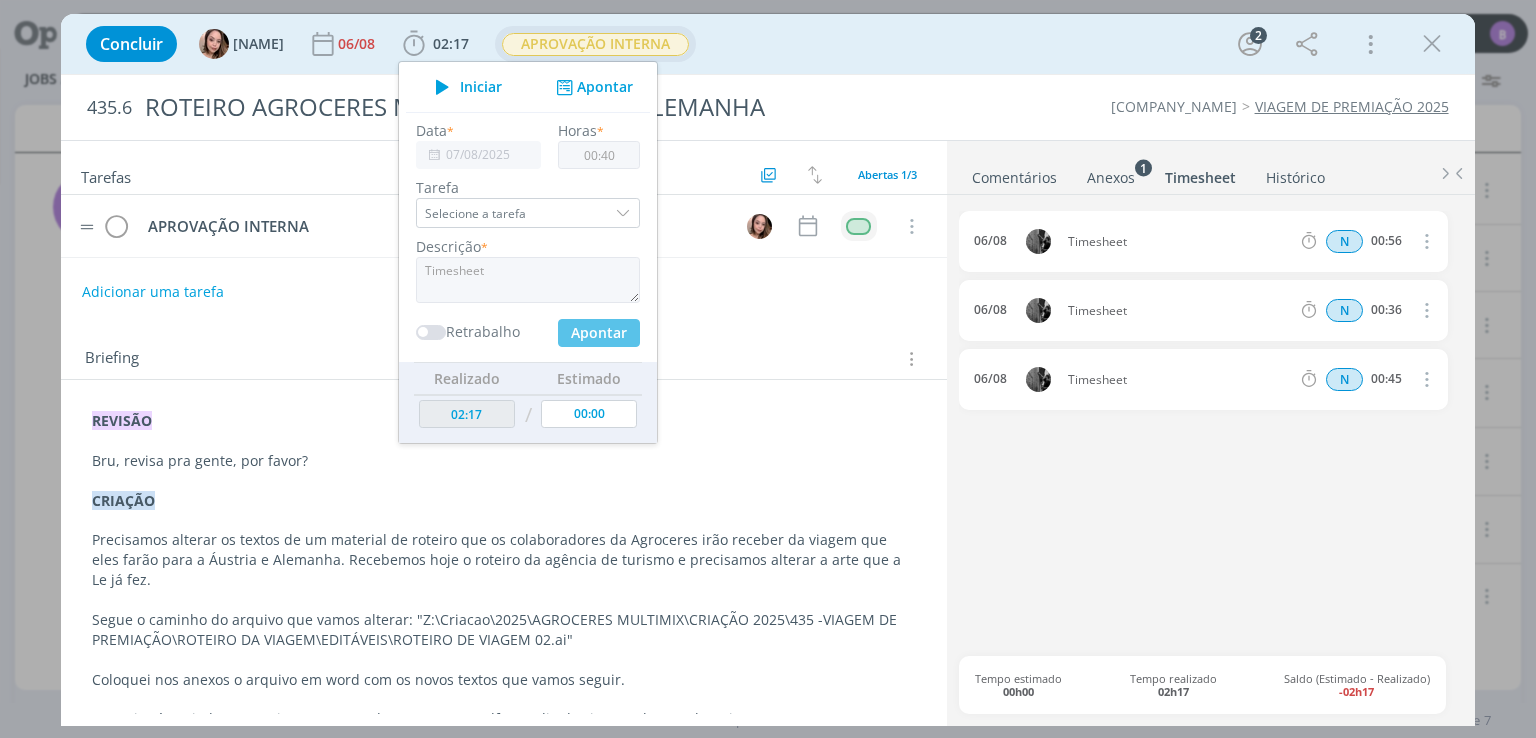 type on "02:57" 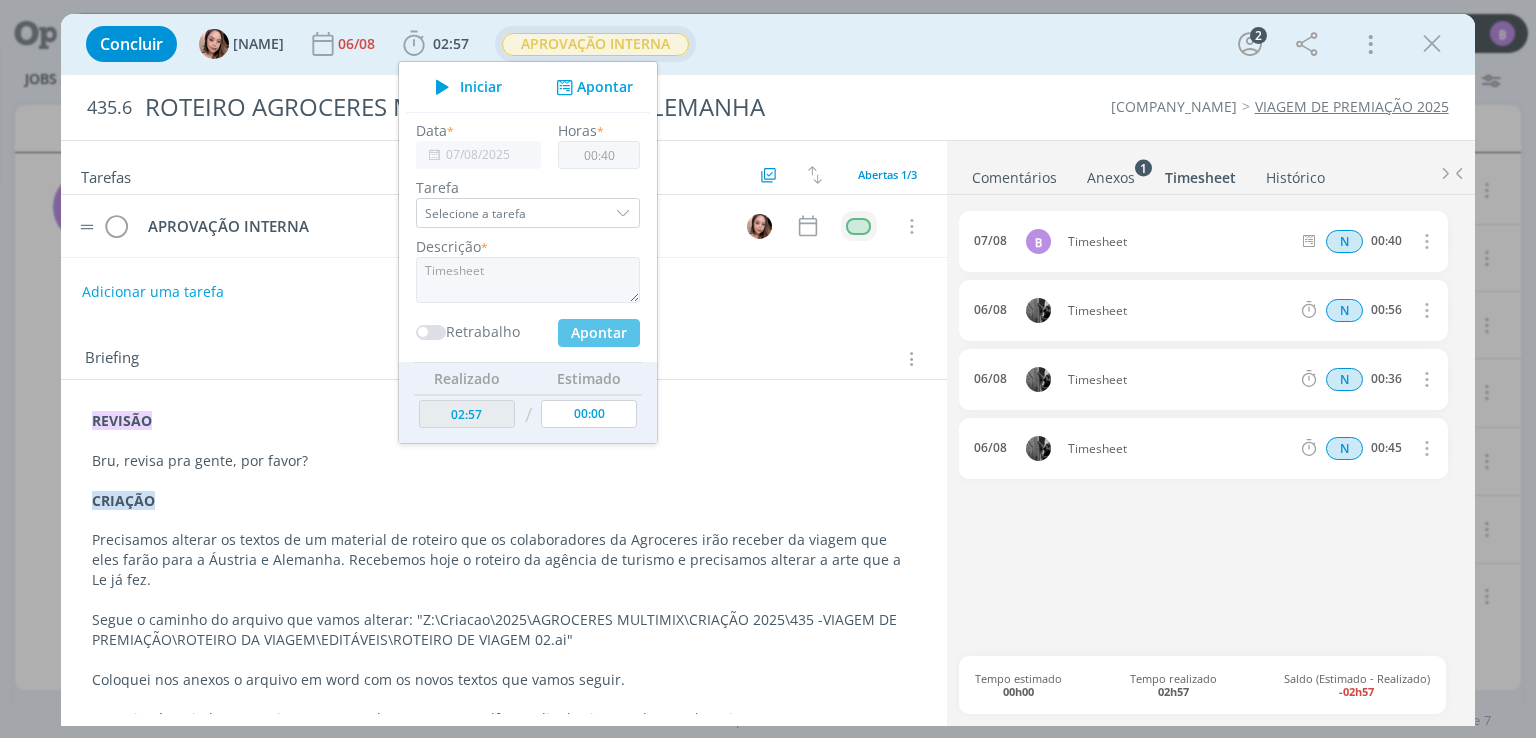 type on "00:00" 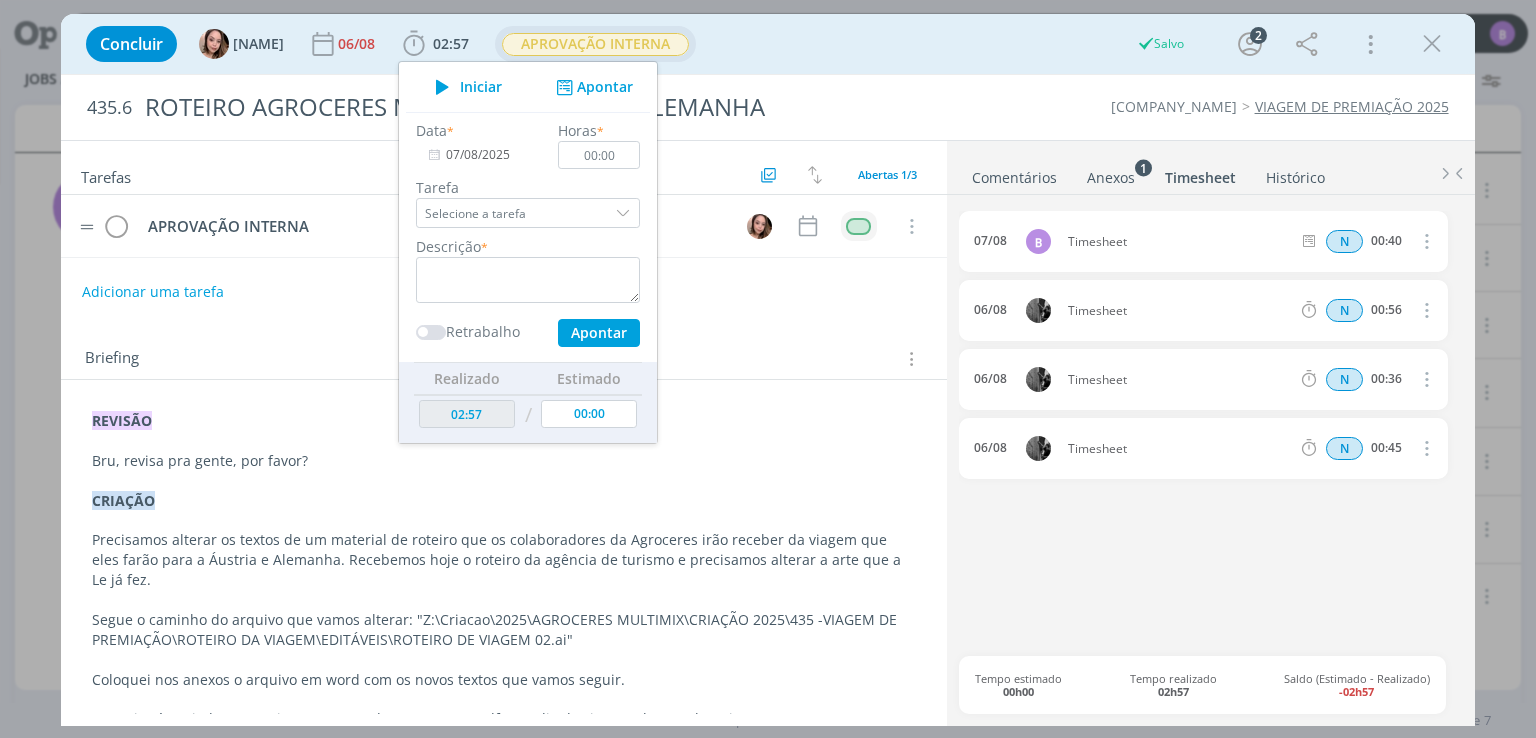 click on "Comentários" at bounding box center [1014, 173] 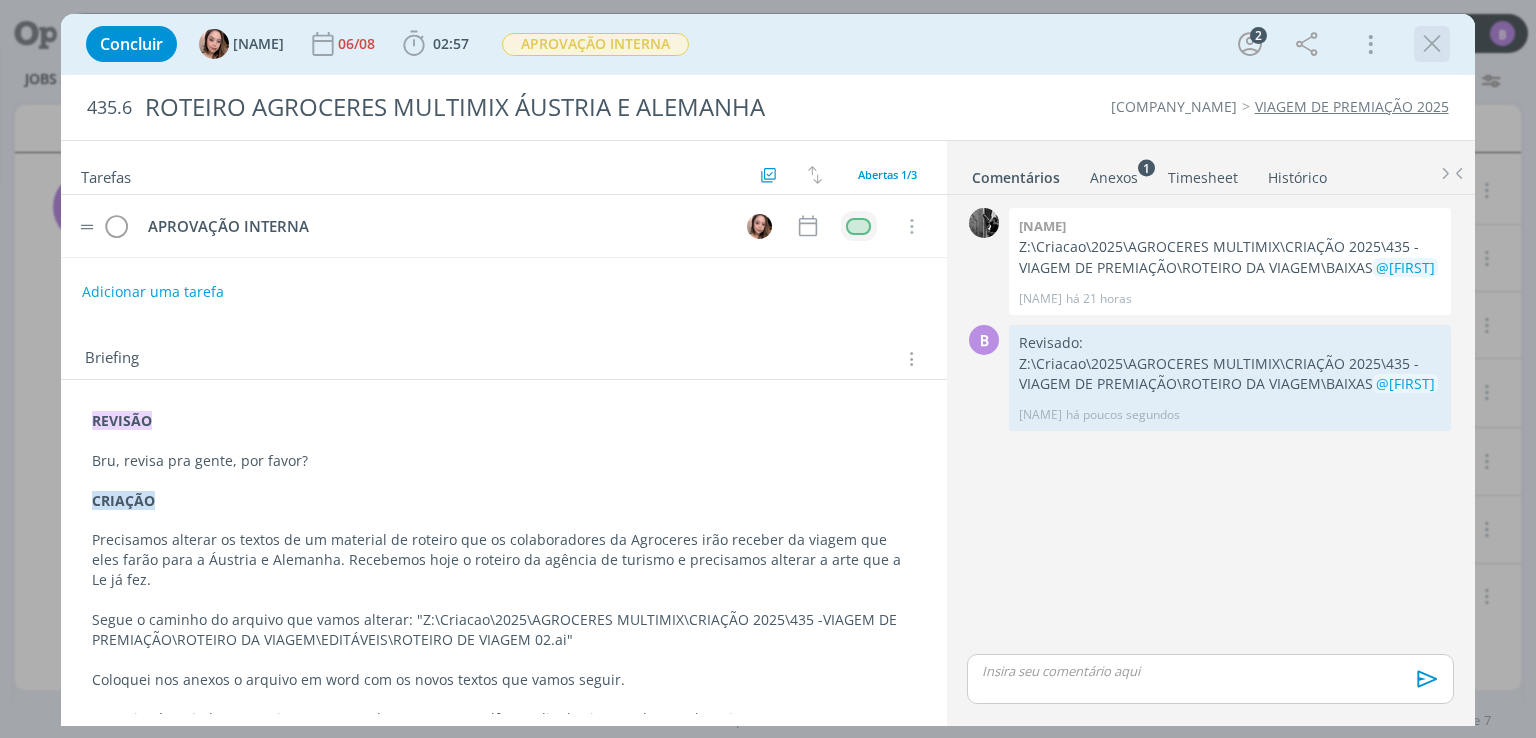 click at bounding box center (1432, 44) 